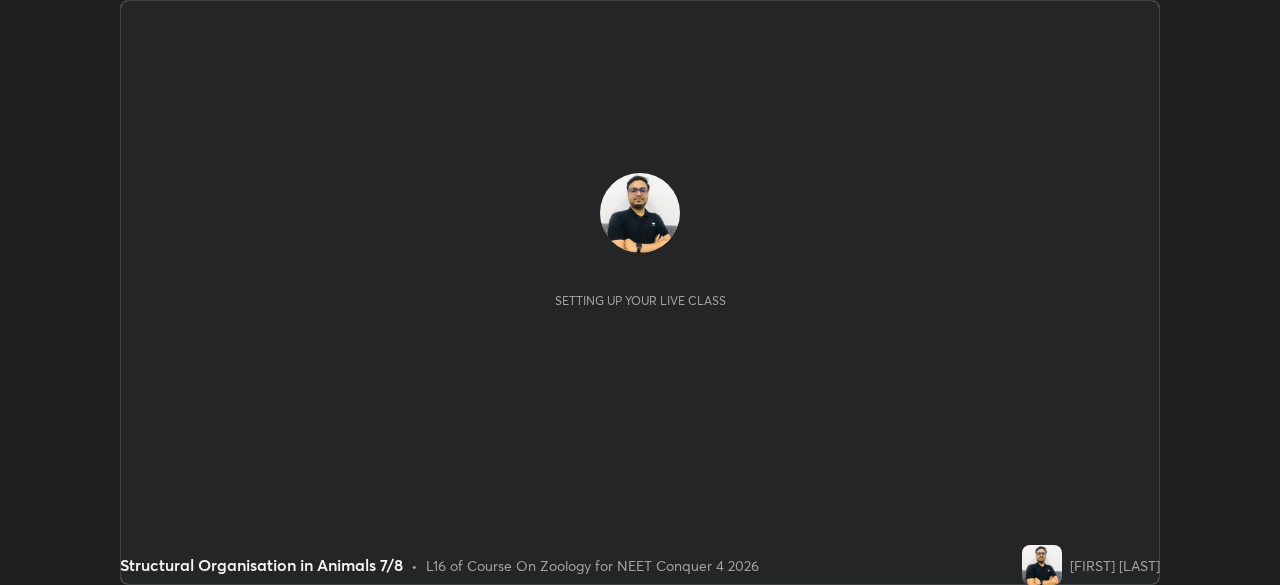 scroll, scrollTop: 0, scrollLeft: 0, axis: both 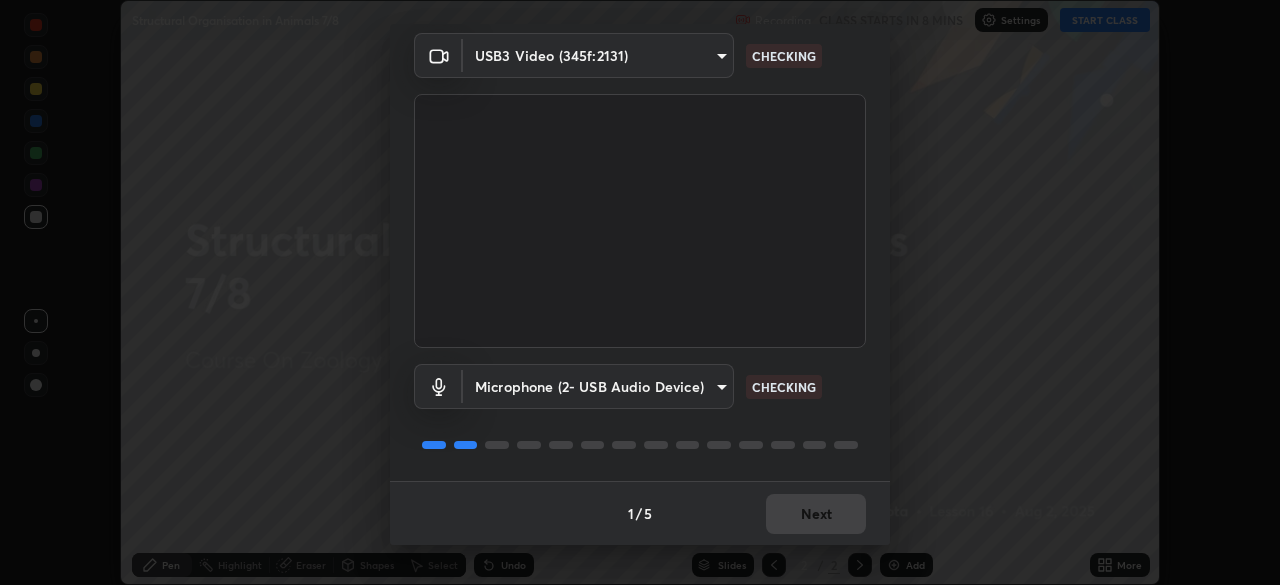 click on "1 / 5 Next" at bounding box center [640, 513] 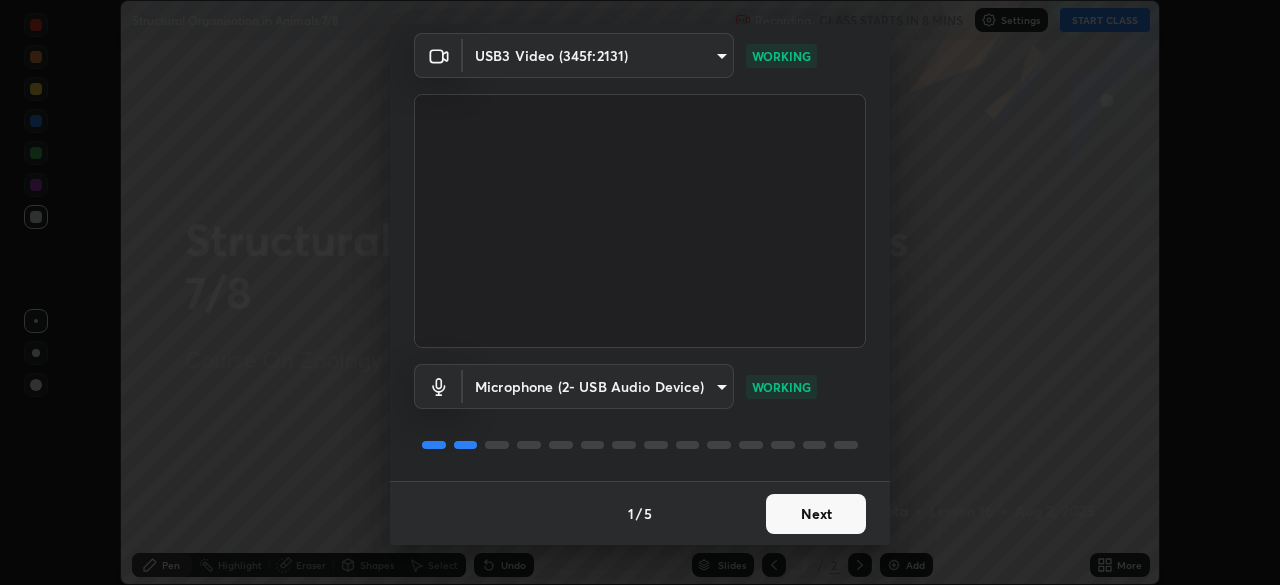 click on "Next" at bounding box center (816, 514) 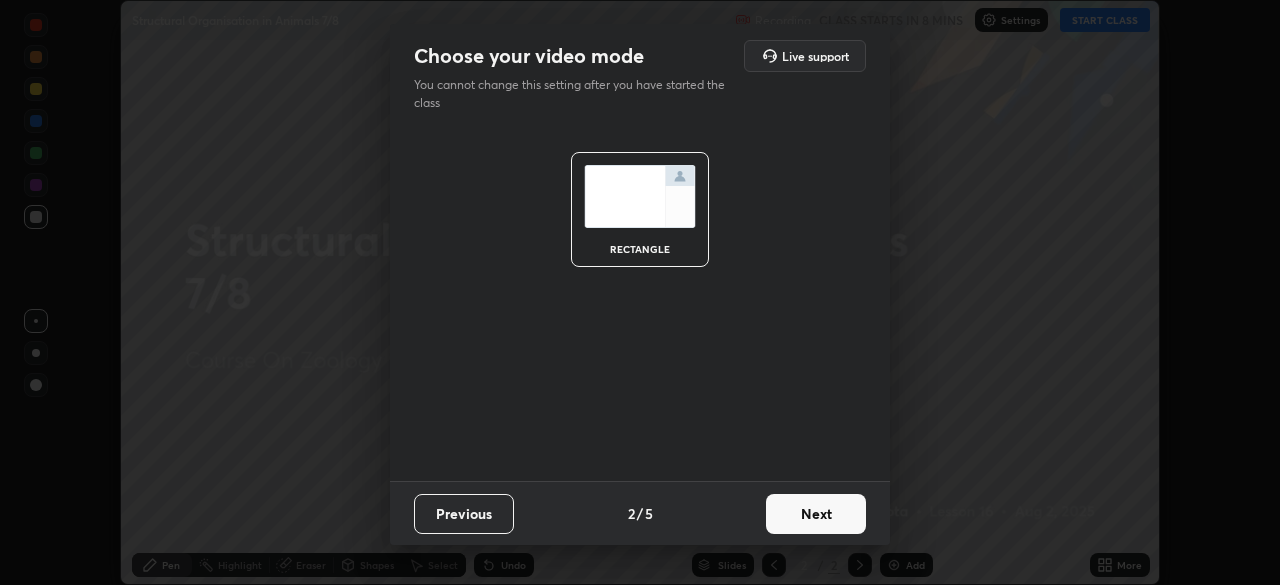 click on "Next" at bounding box center (816, 514) 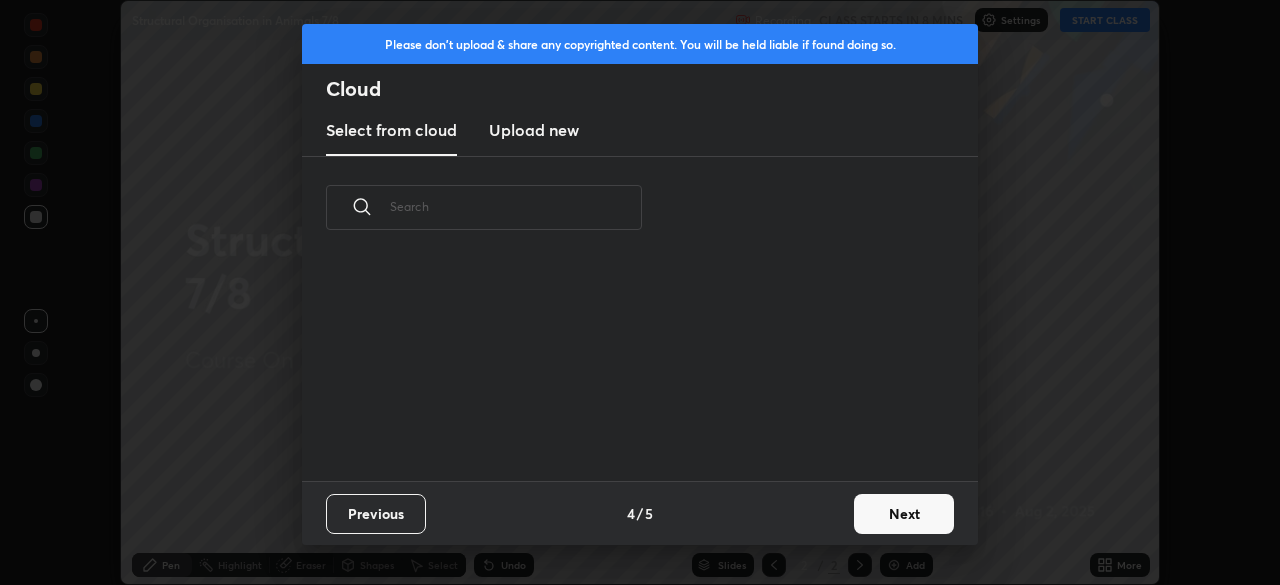 click on "Next" at bounding box center [904, 514] 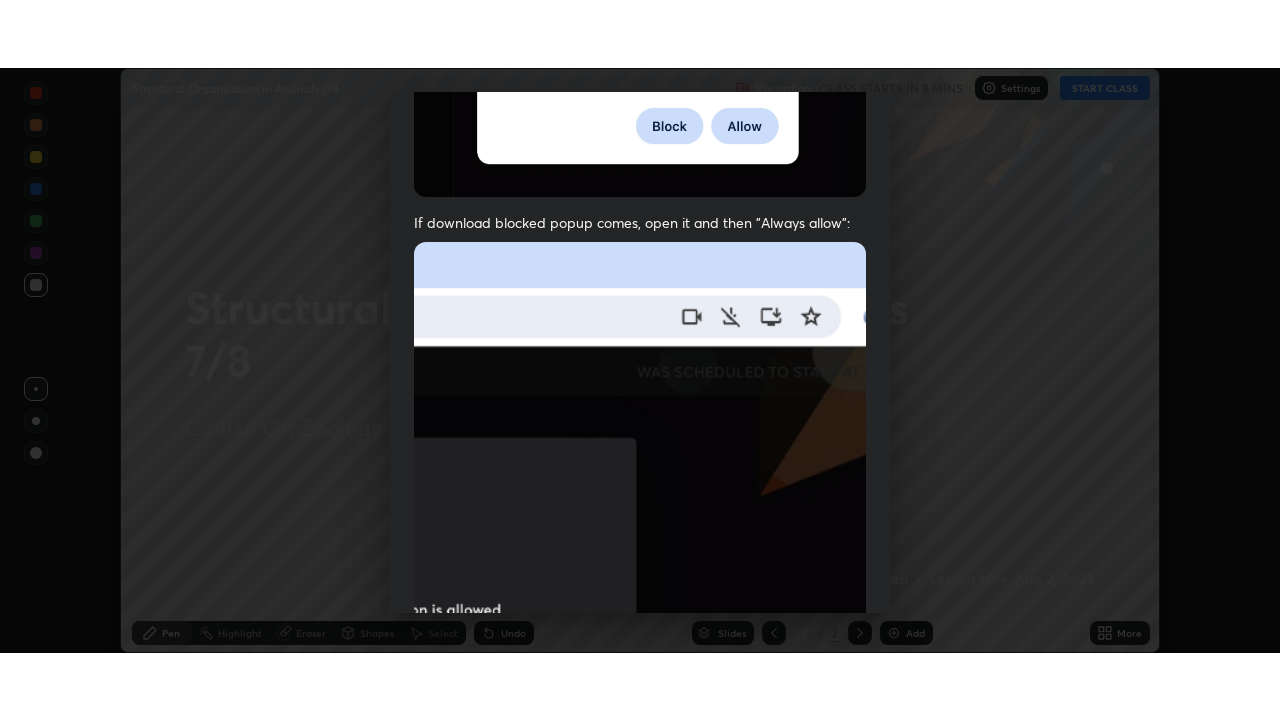 scroll, scrollTop: 479, scrollLeft: 0, axis: vertical 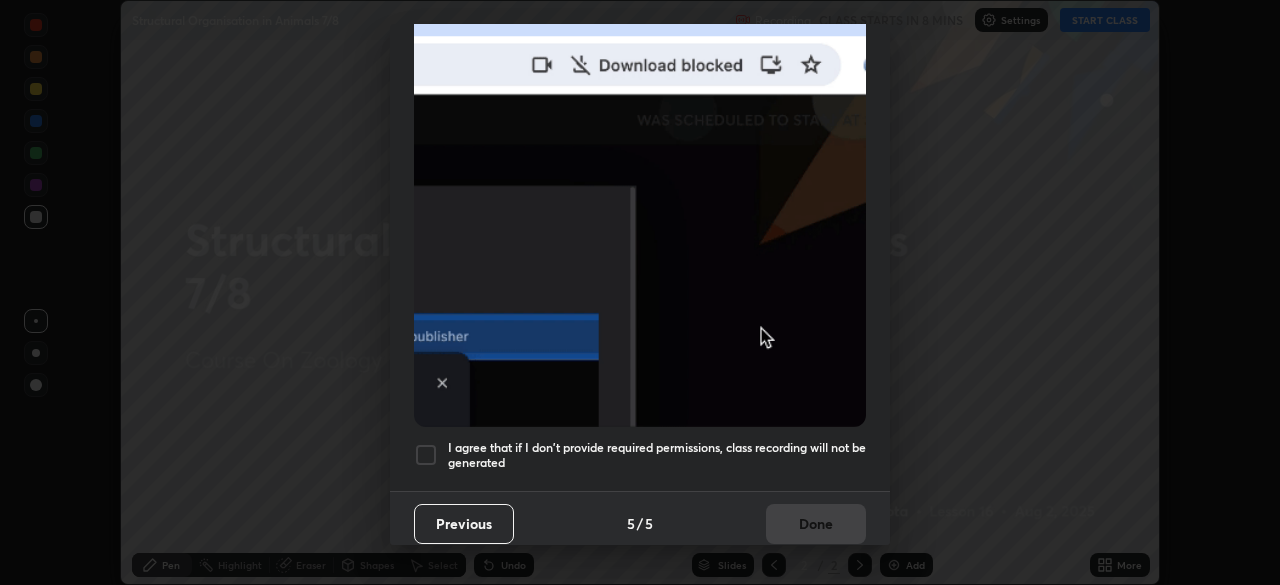 click at bounding box center (426, 455) 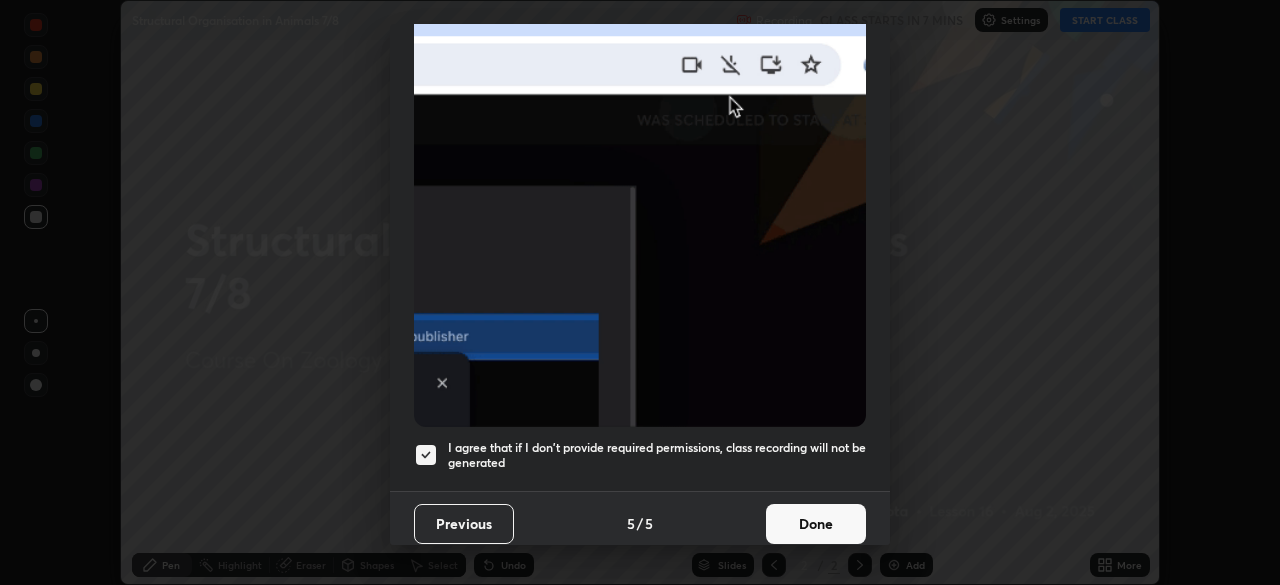 click on "Done" at bounding box center [816, 524] 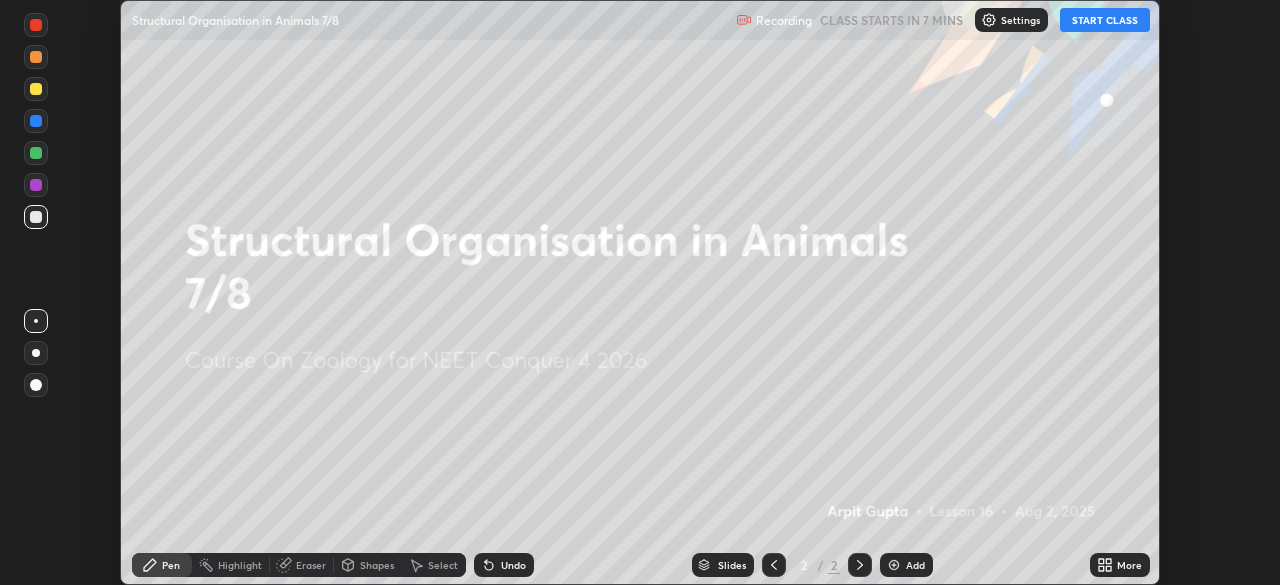 click 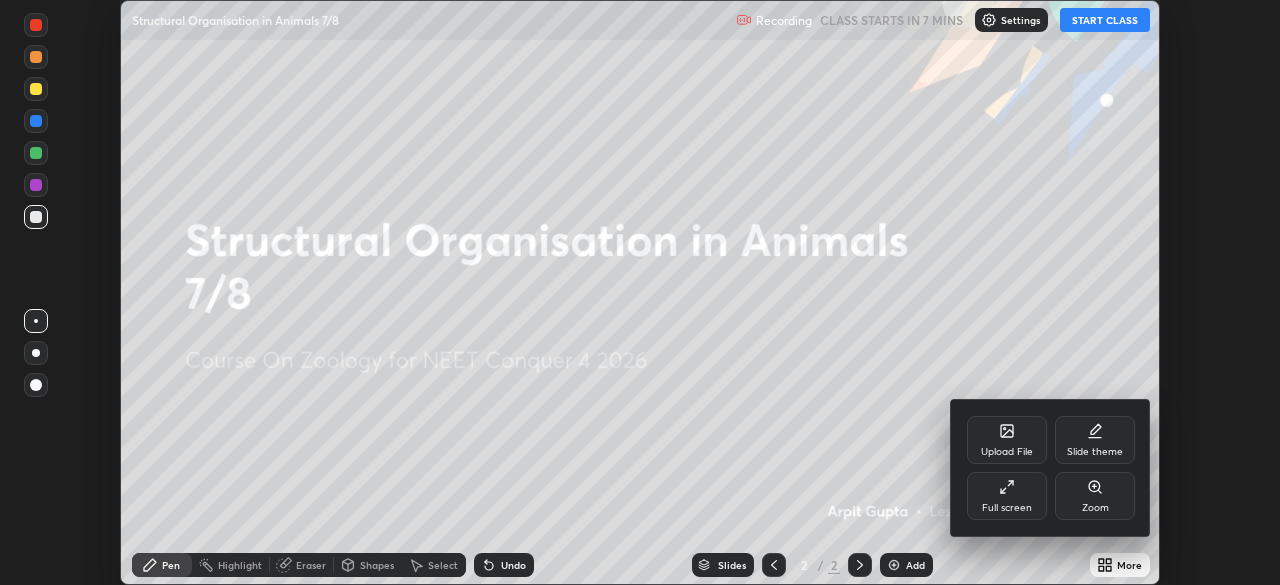 click on "Full screen" at bounding box center (1007, 508) 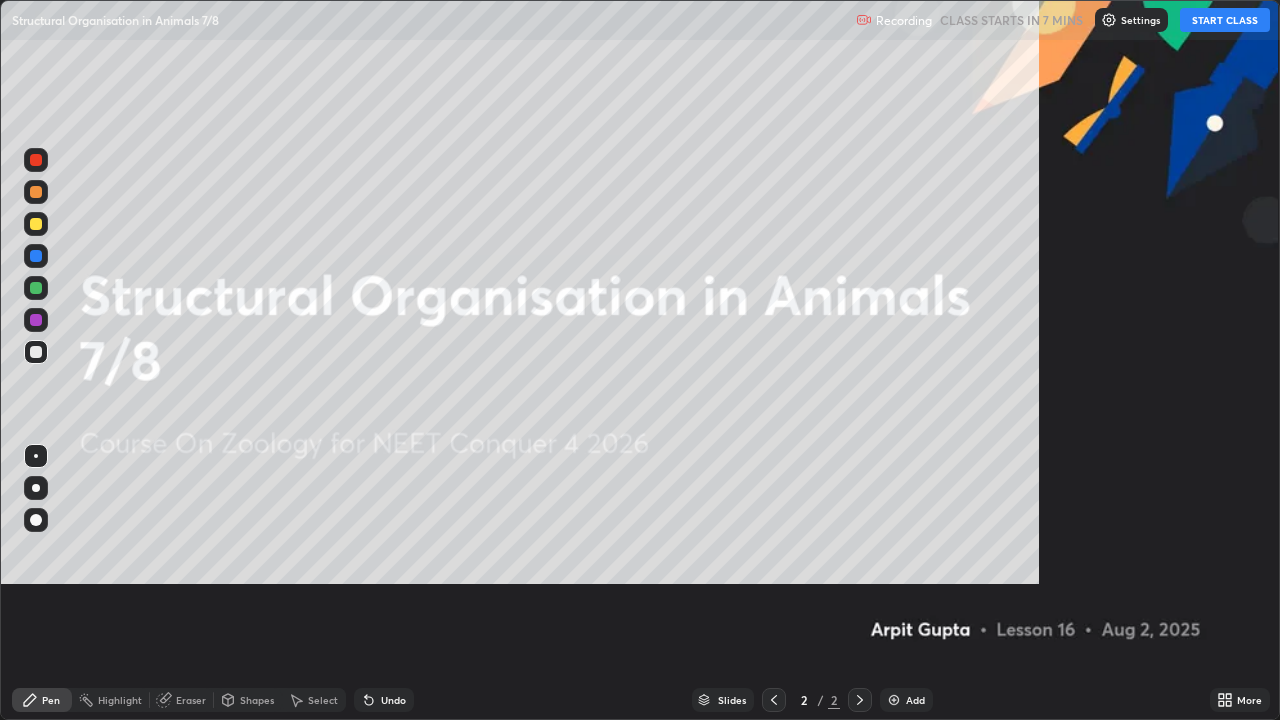 scroll, scrollTop: 99280, scrollLeft: 98720, axis: both 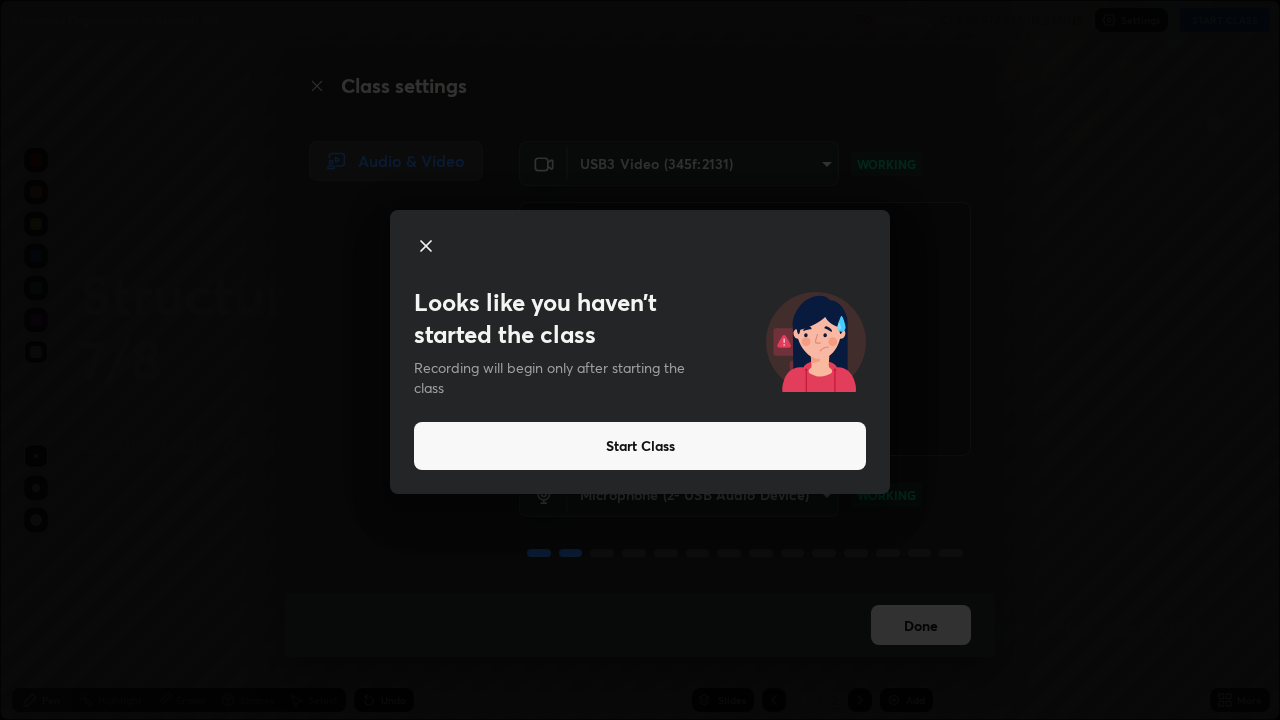 click 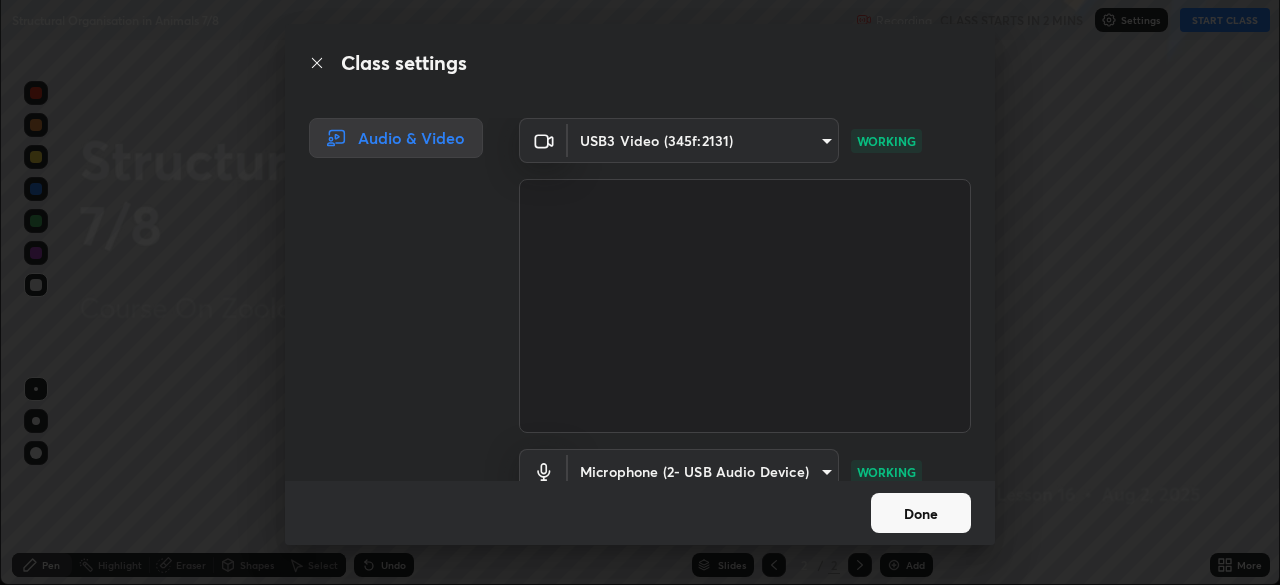 scroll, scrollTop: 585, scrollLeft: 1280, axis: both 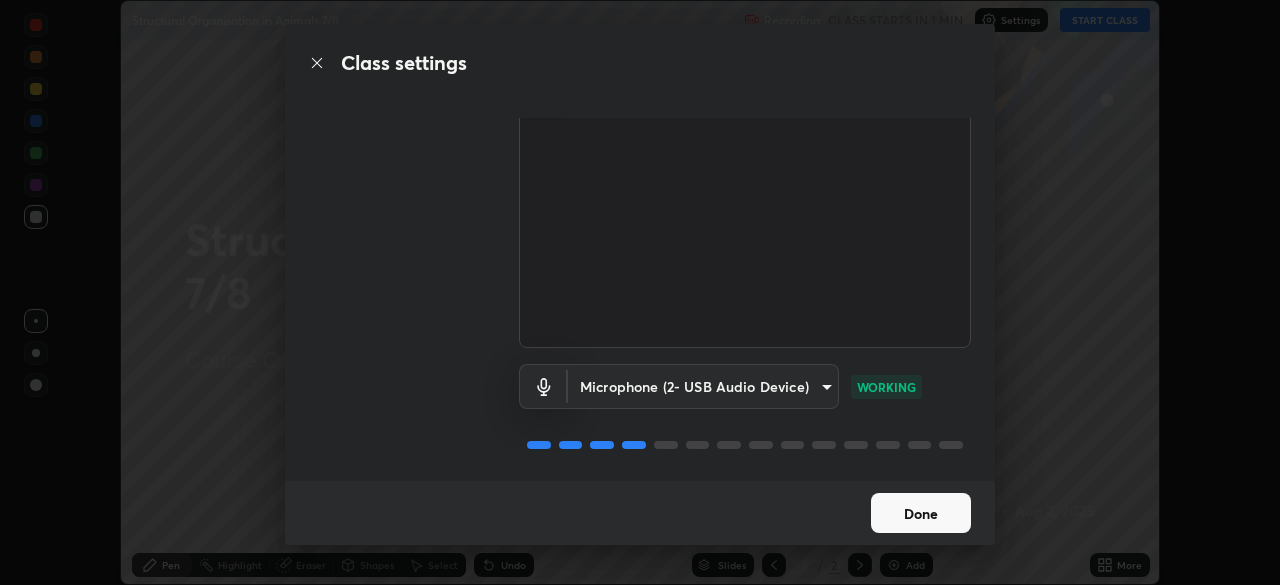 click on "Done" at bounding box center [921, 513] 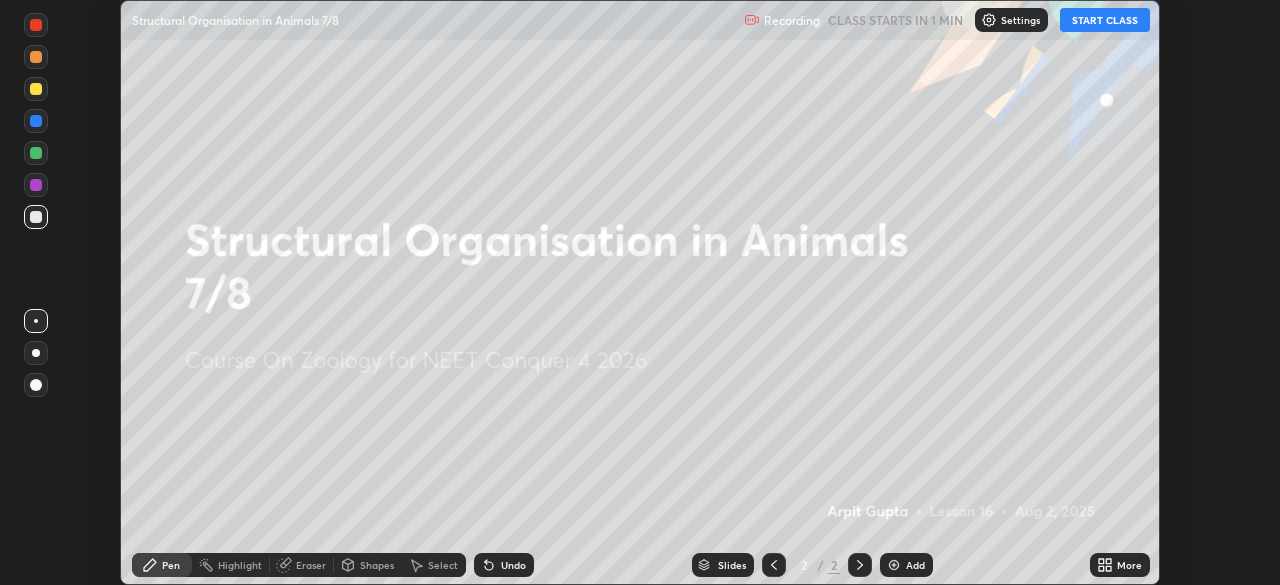 click 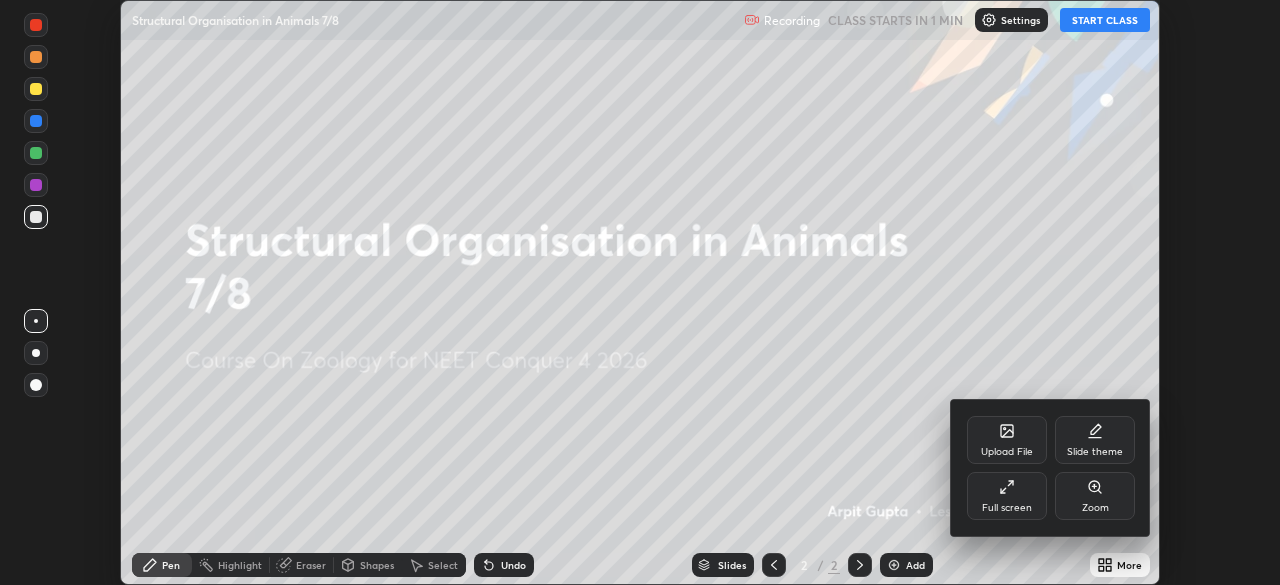 click 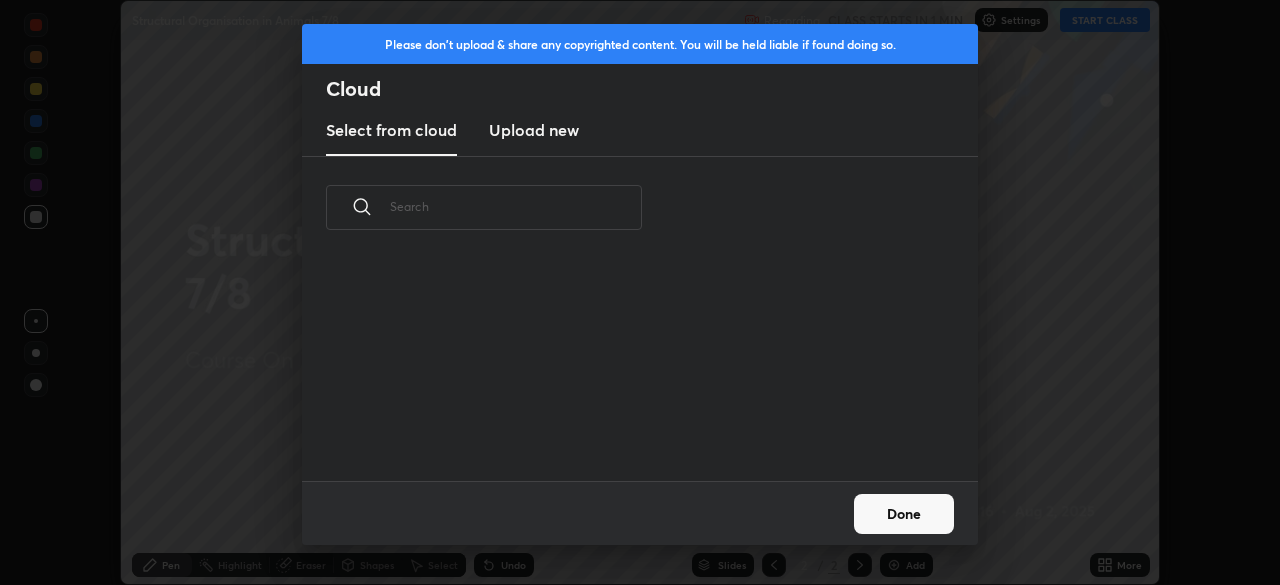 scroll, scrollTop: 222, scrollLeft: 642, axis: both 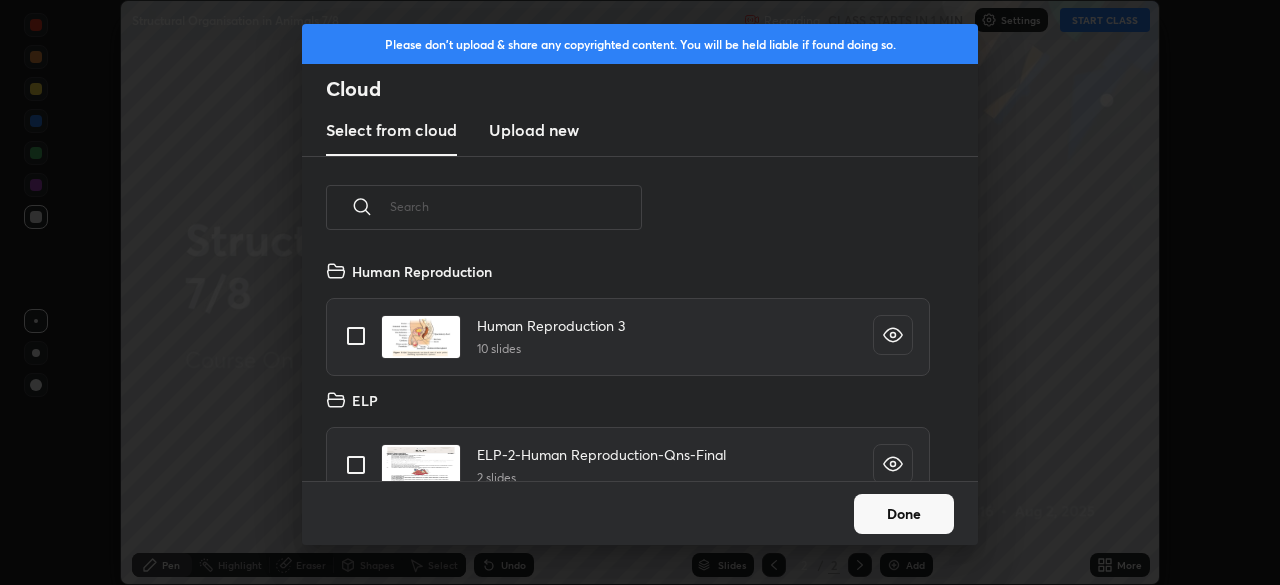 click on "Upload new" at bounding box center (534, 130) 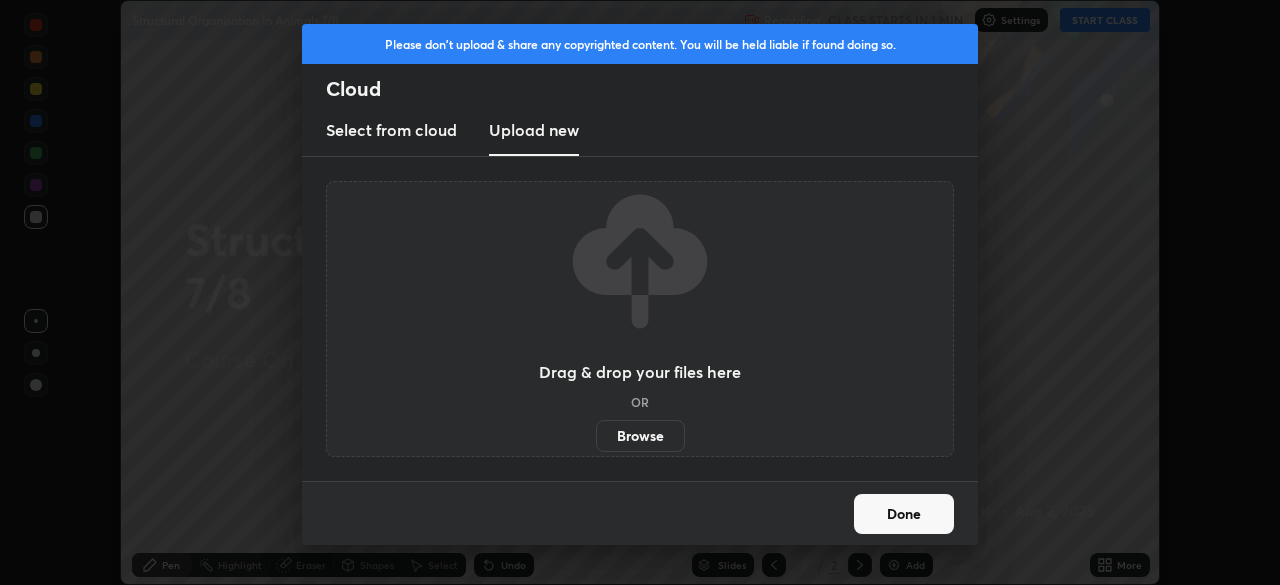 click on "Browse" at bounding box center (640, 436) 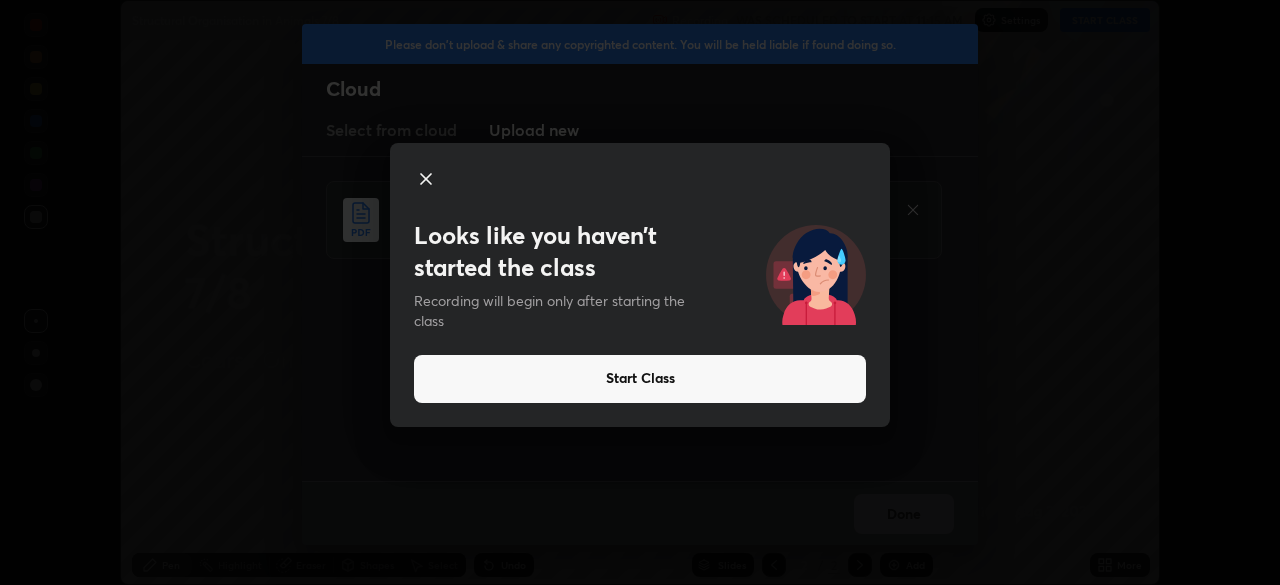 click on "Start Class" at bounding box center [640, 379] 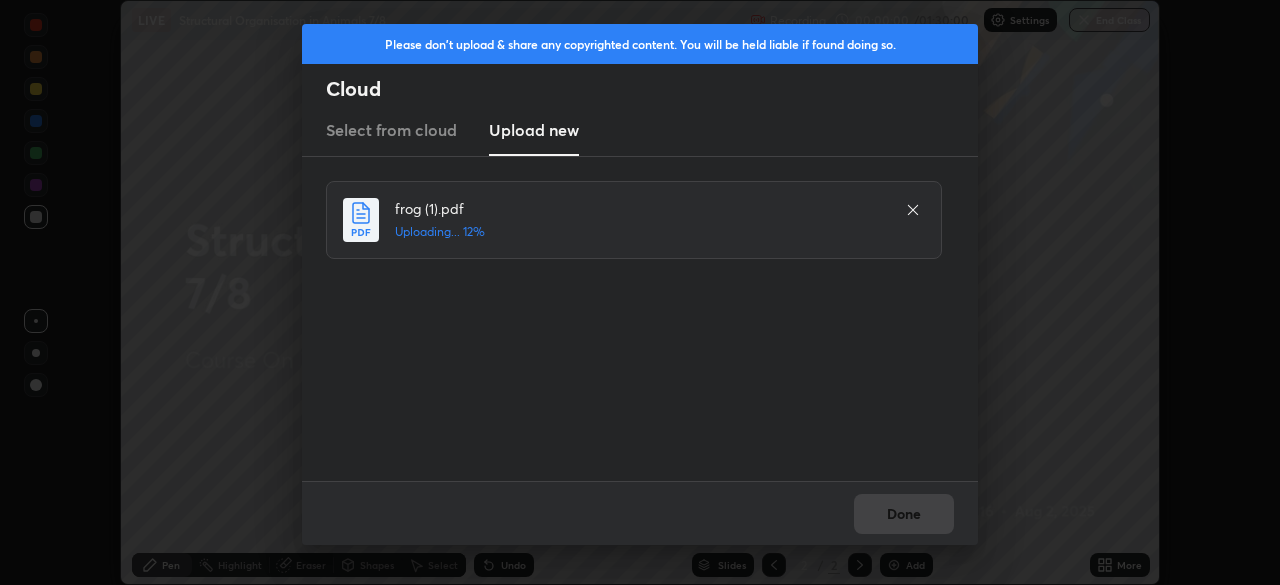 click on "frog   (1).pdf Uploading... 12%" at bounding box center (642, 319) 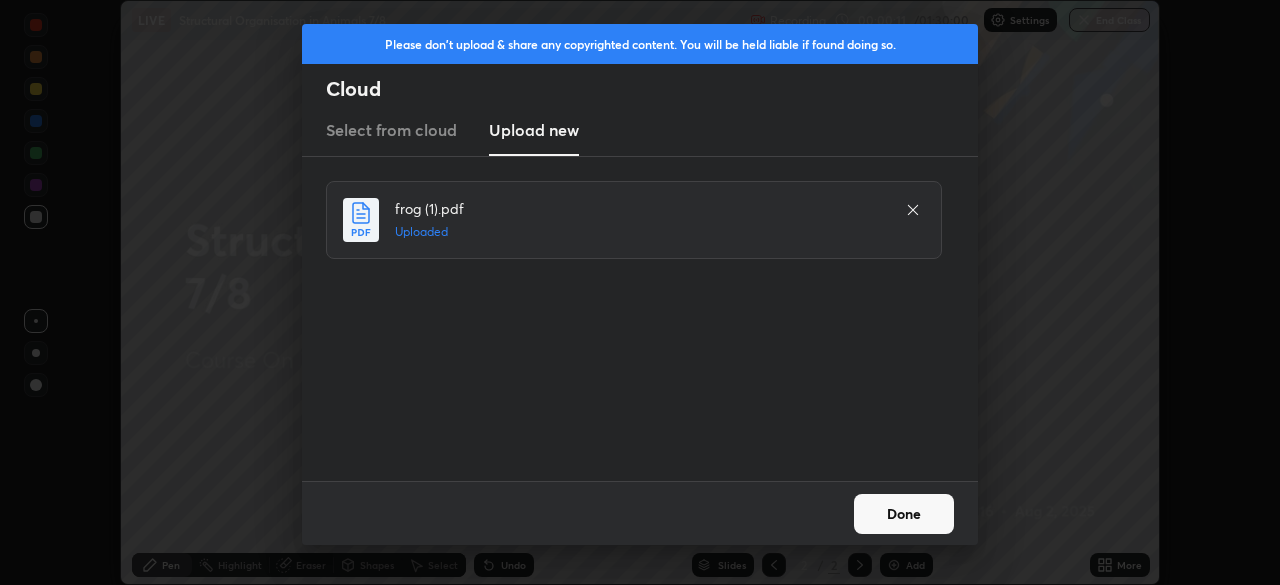 click on "Done" at bounding box center [904, 514] 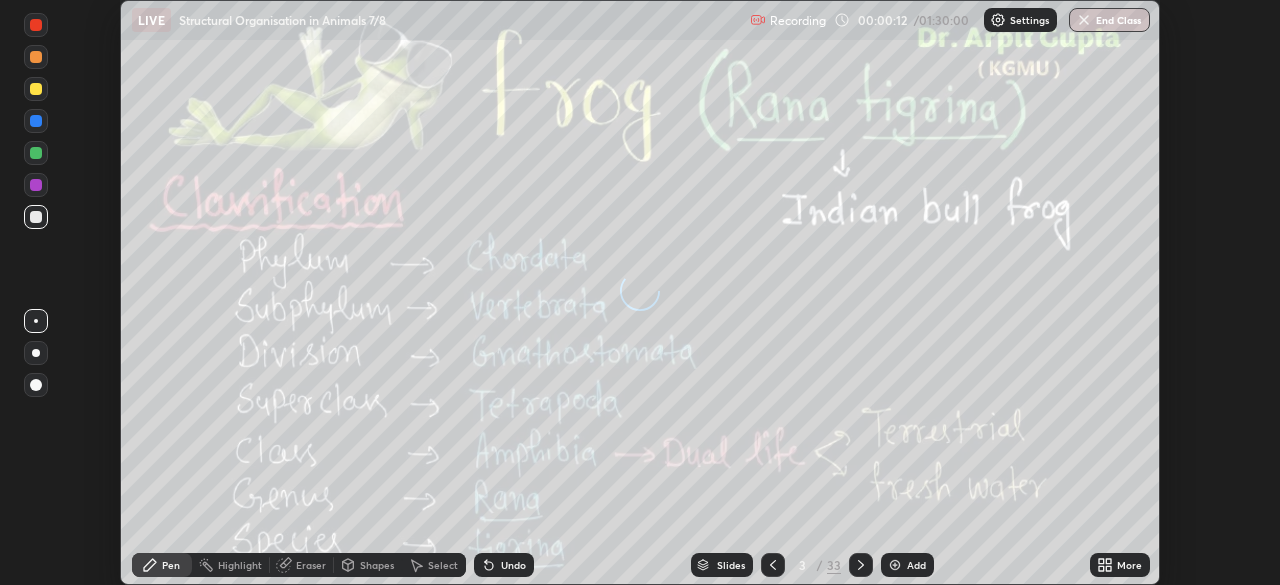 click 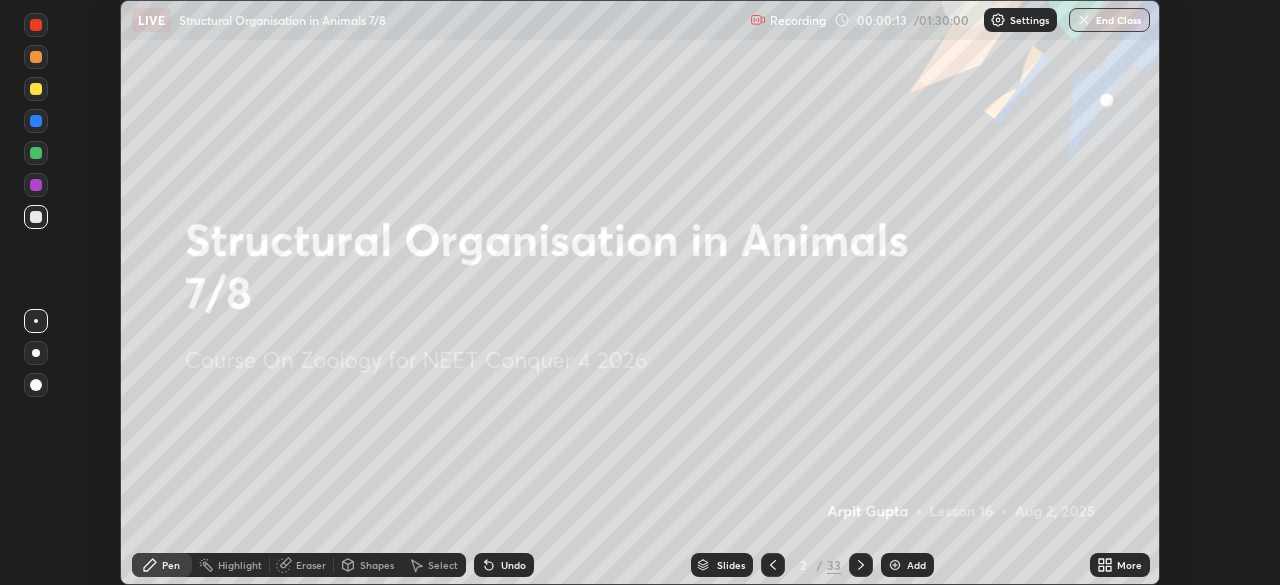 click 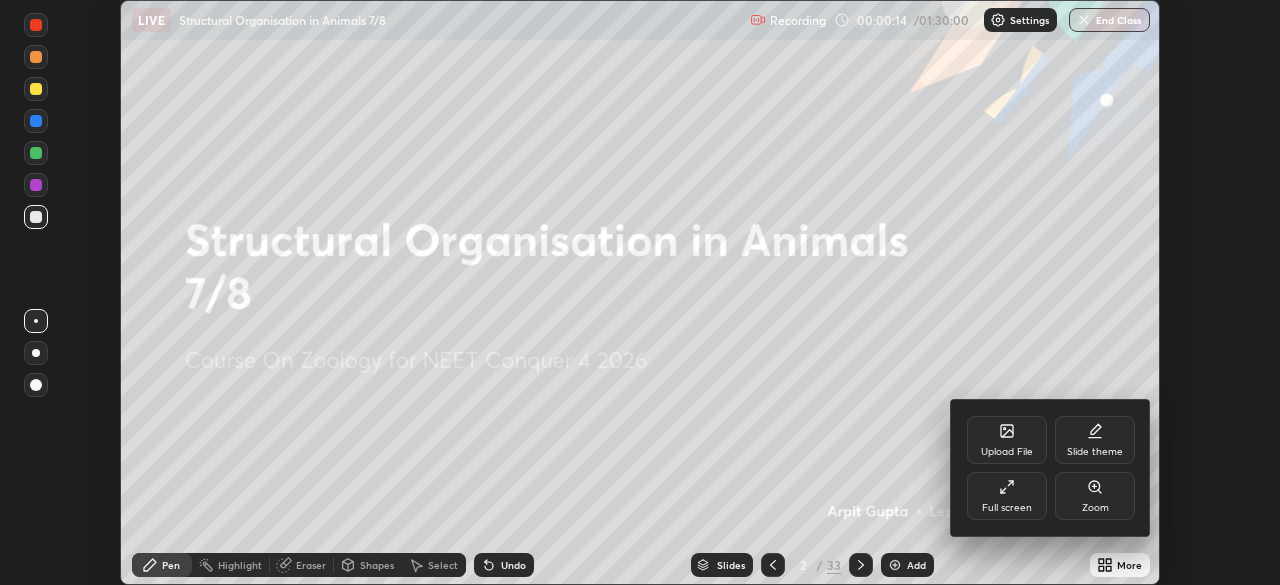 click on "Full screen" at bounding box center [1007, 508] 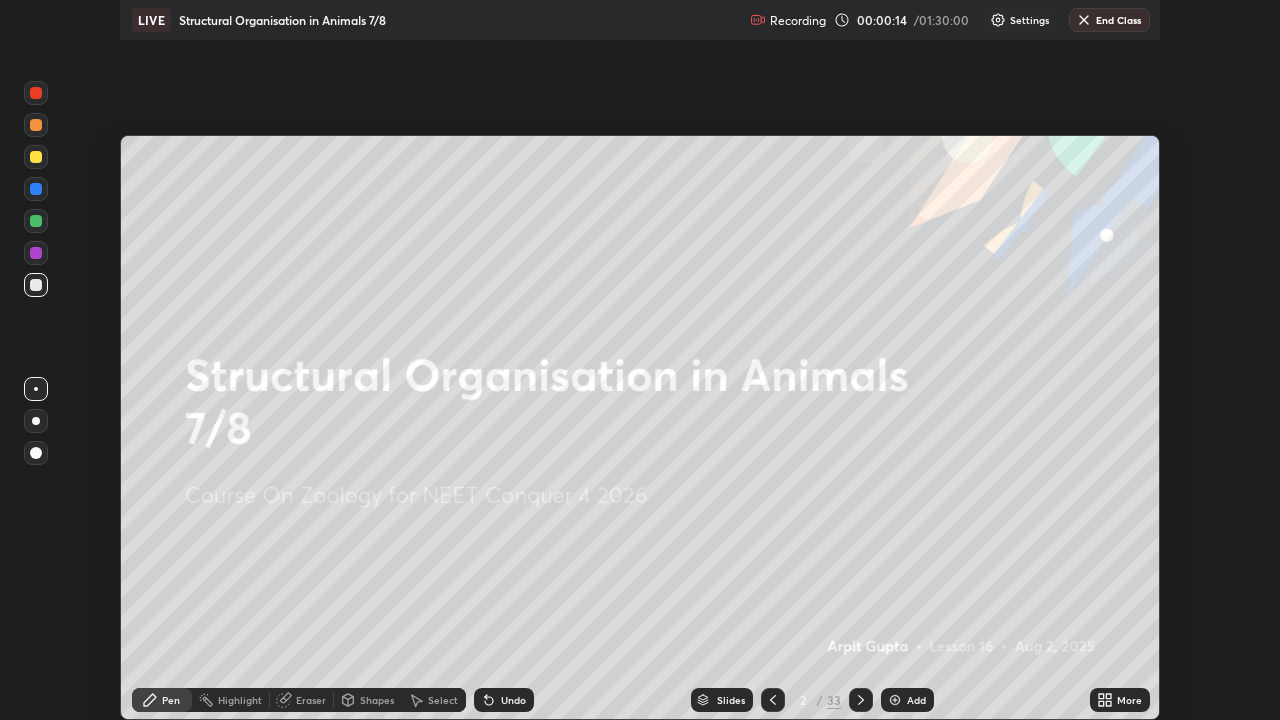 scroll, scrollTop: 99280, scrollLeft: 98720, axis: both 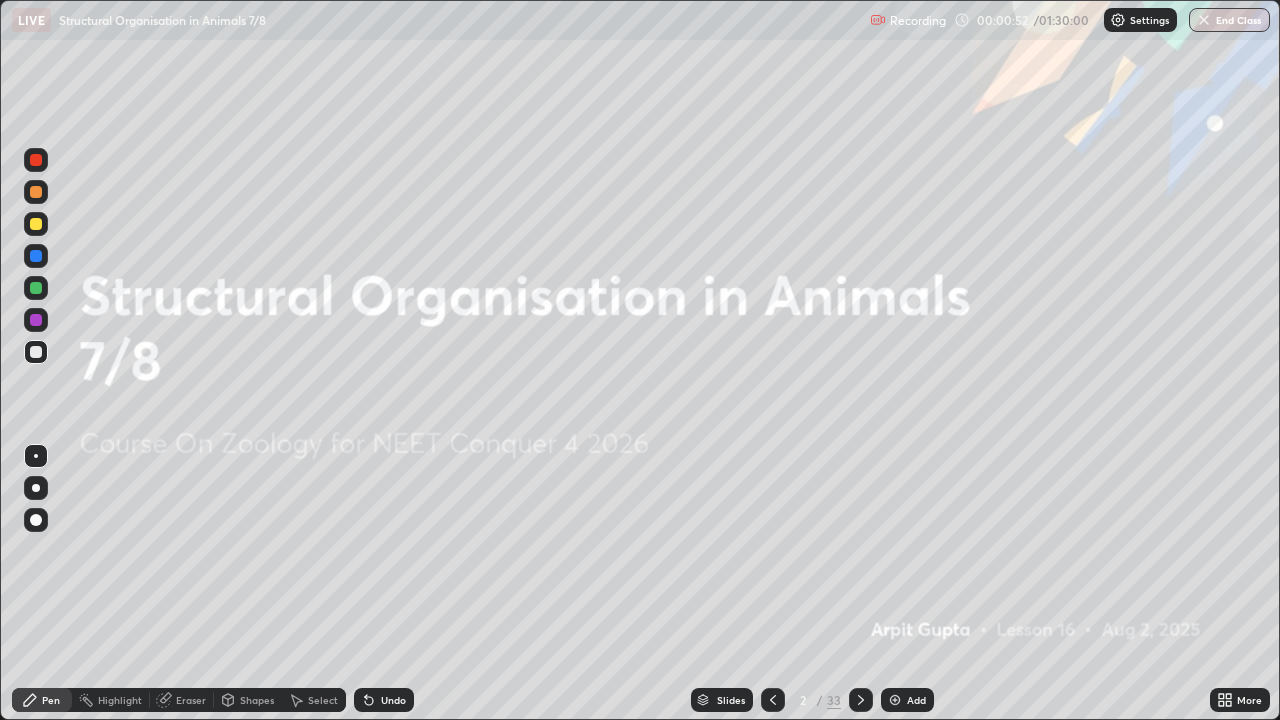 click 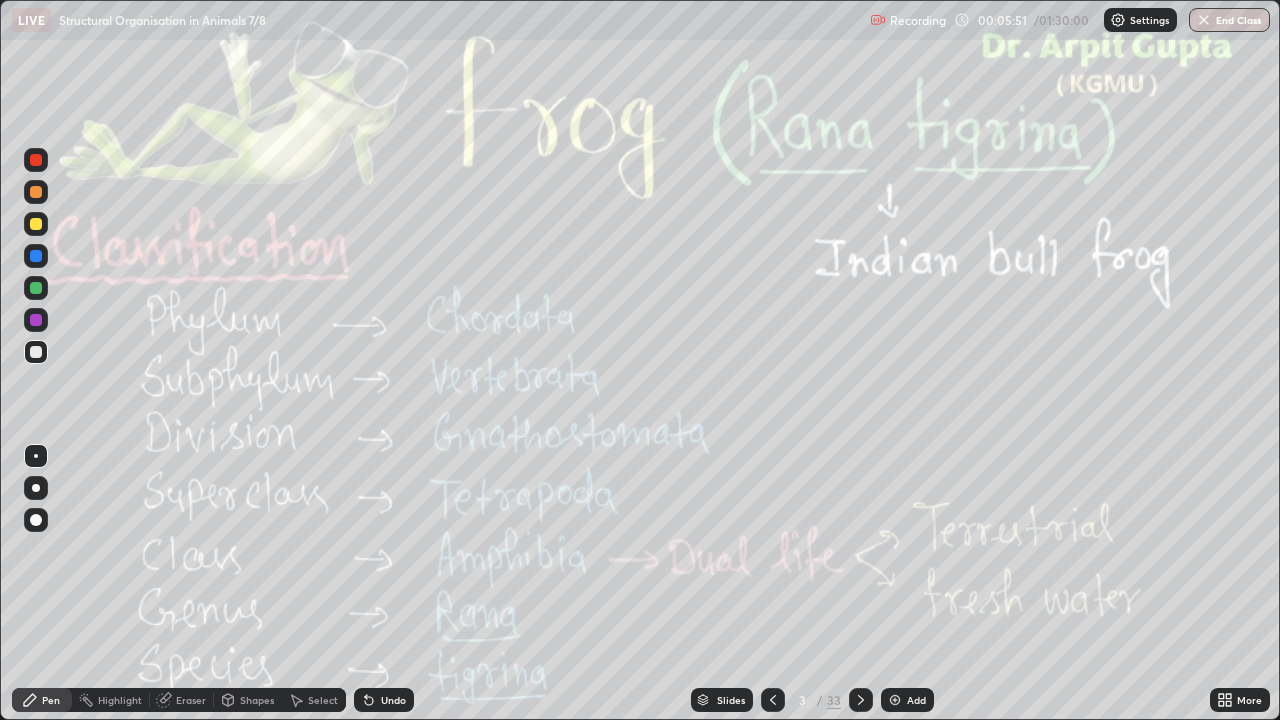 click at bounding box center [861, 700] 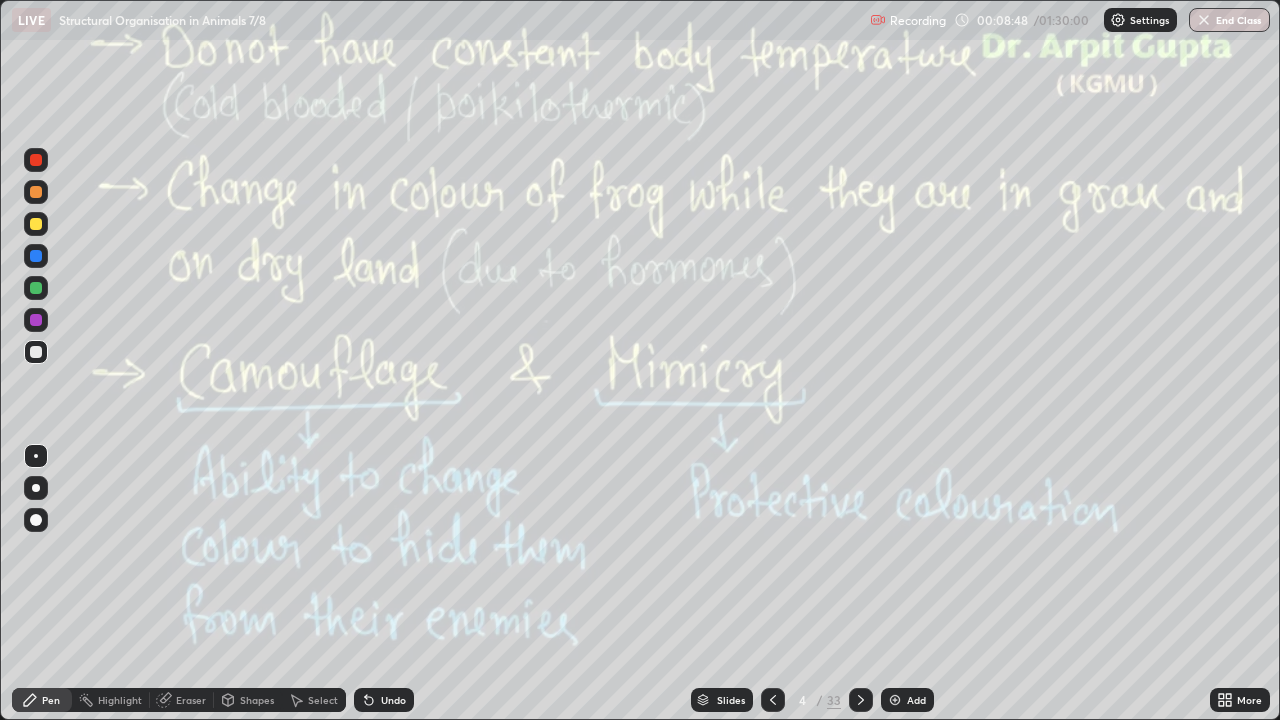 click at bounding box center [773, 700] 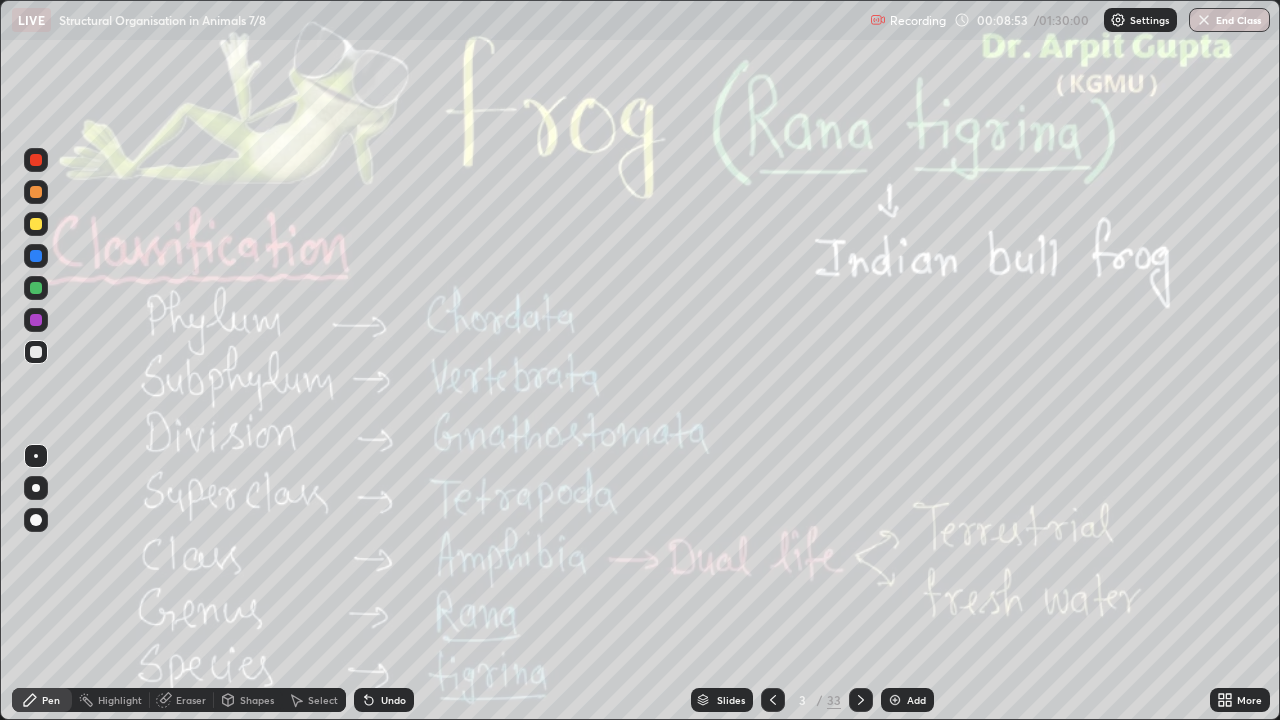 click 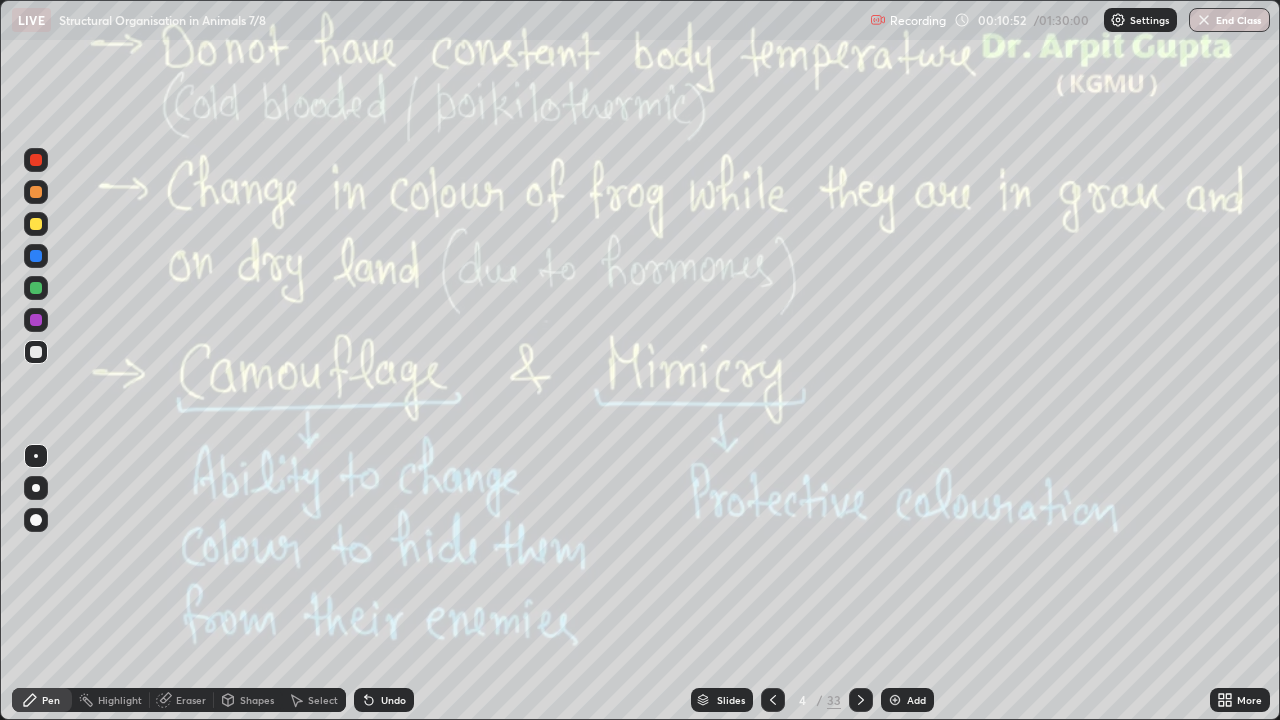 click 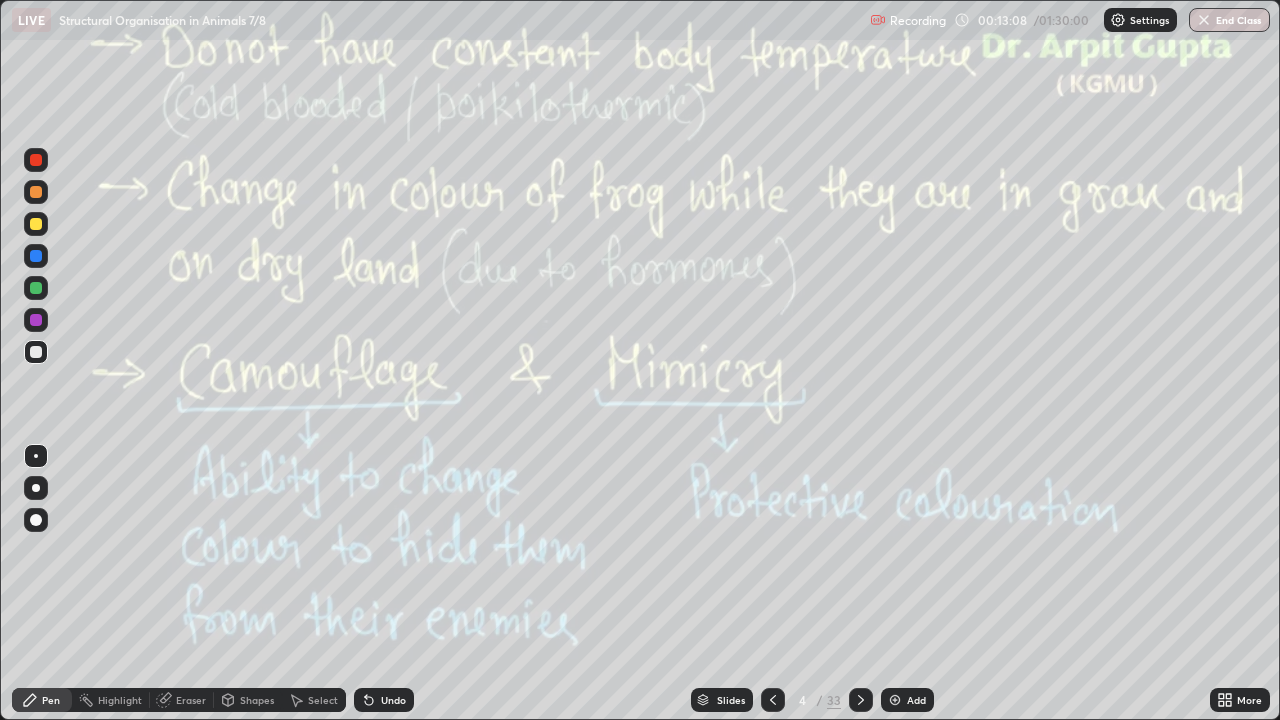 click at bounding box center (861, 700) 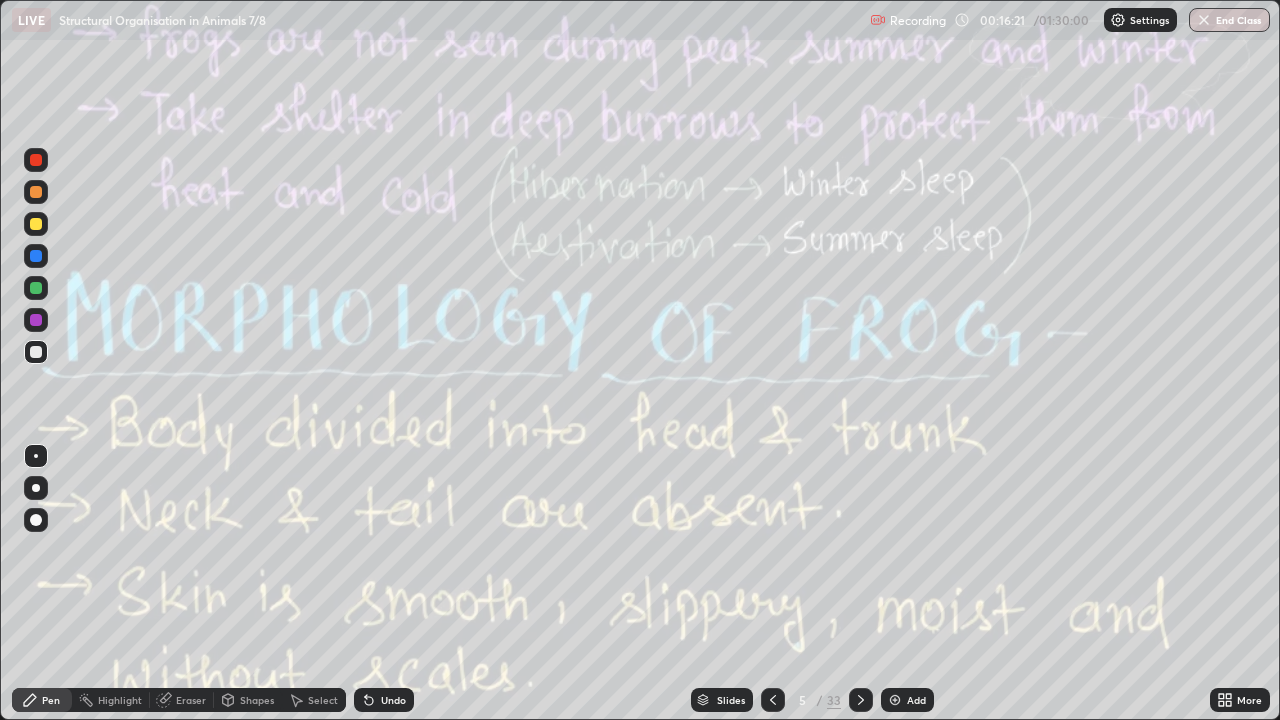 click 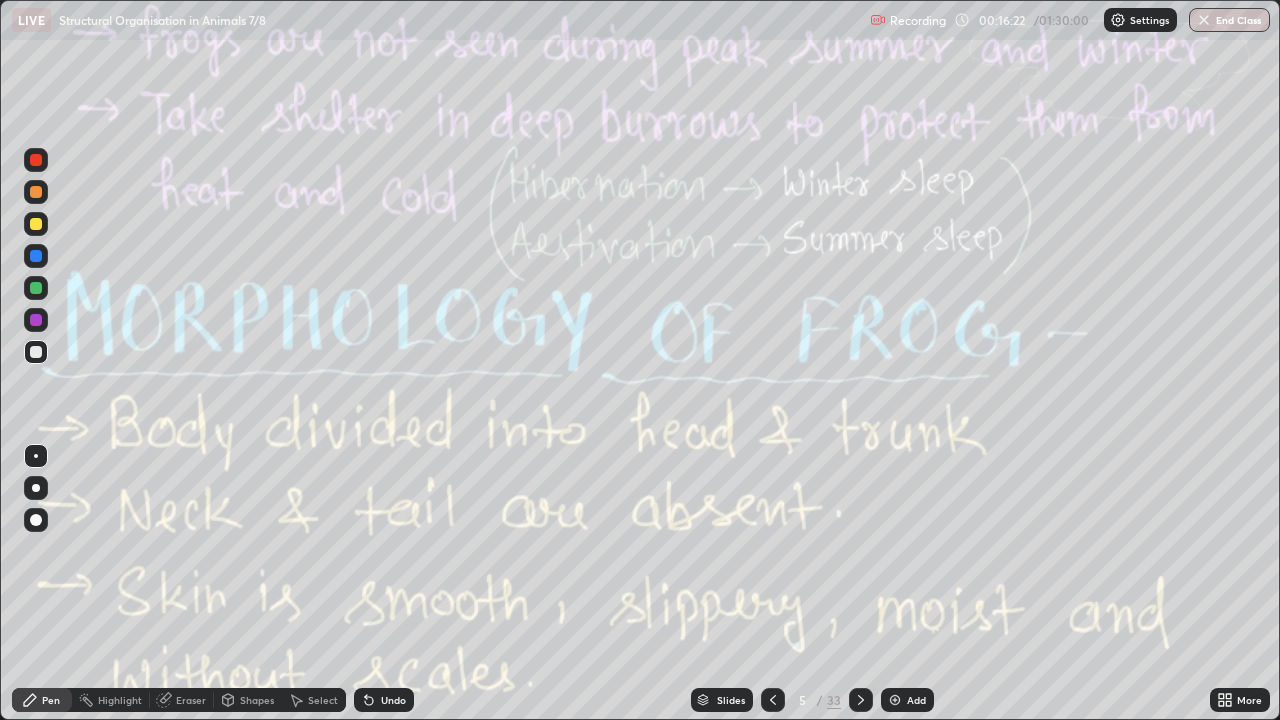 click 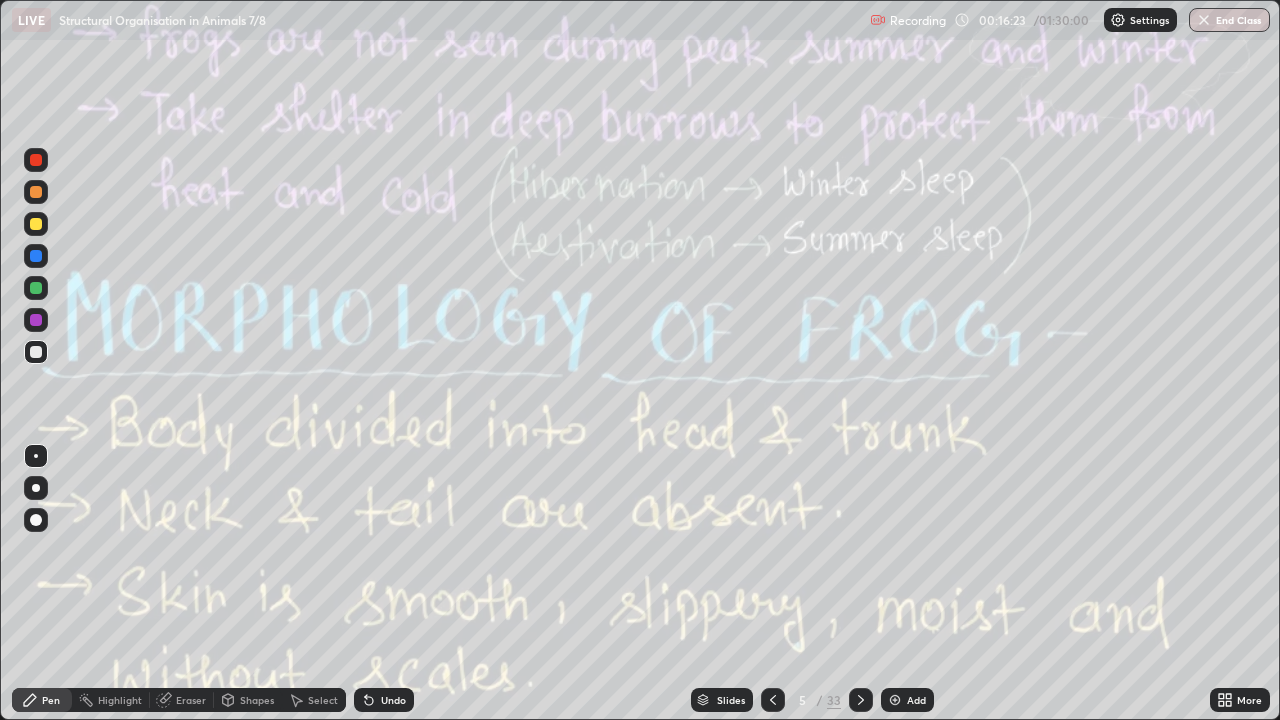 click 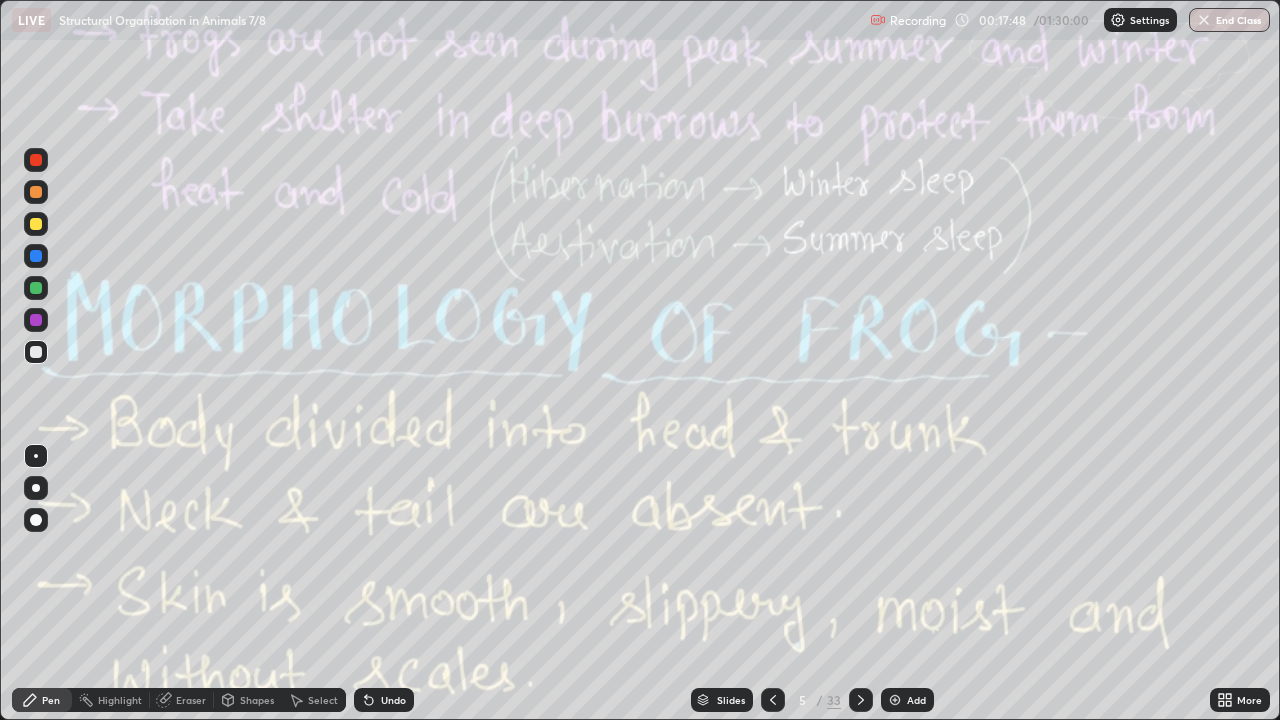 click 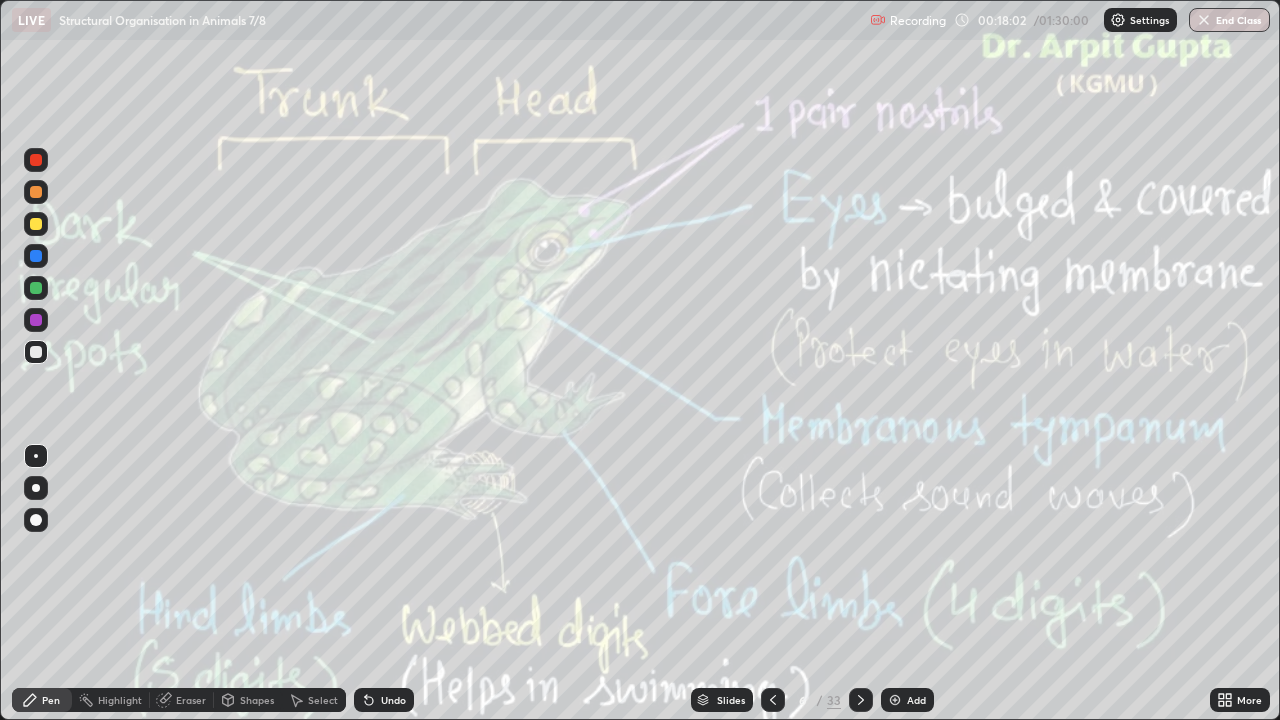 click at bounding box center [36, 352] 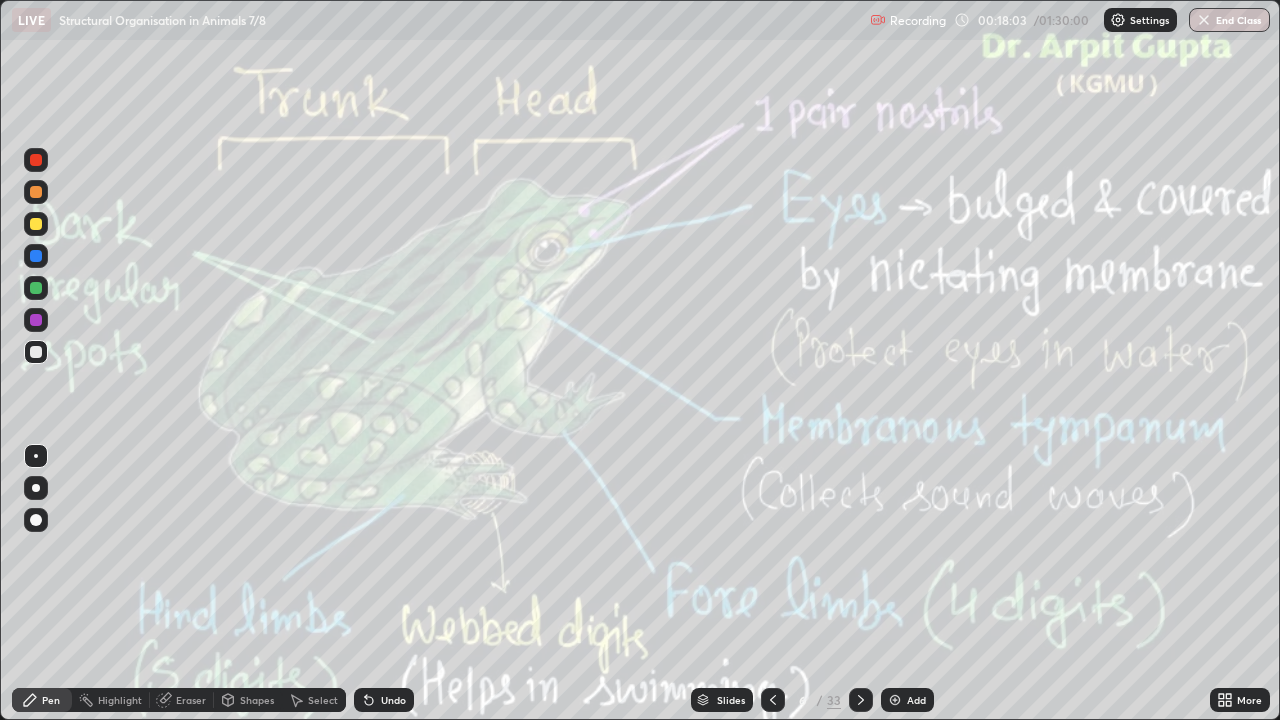 click at bounding box center [36, 352] 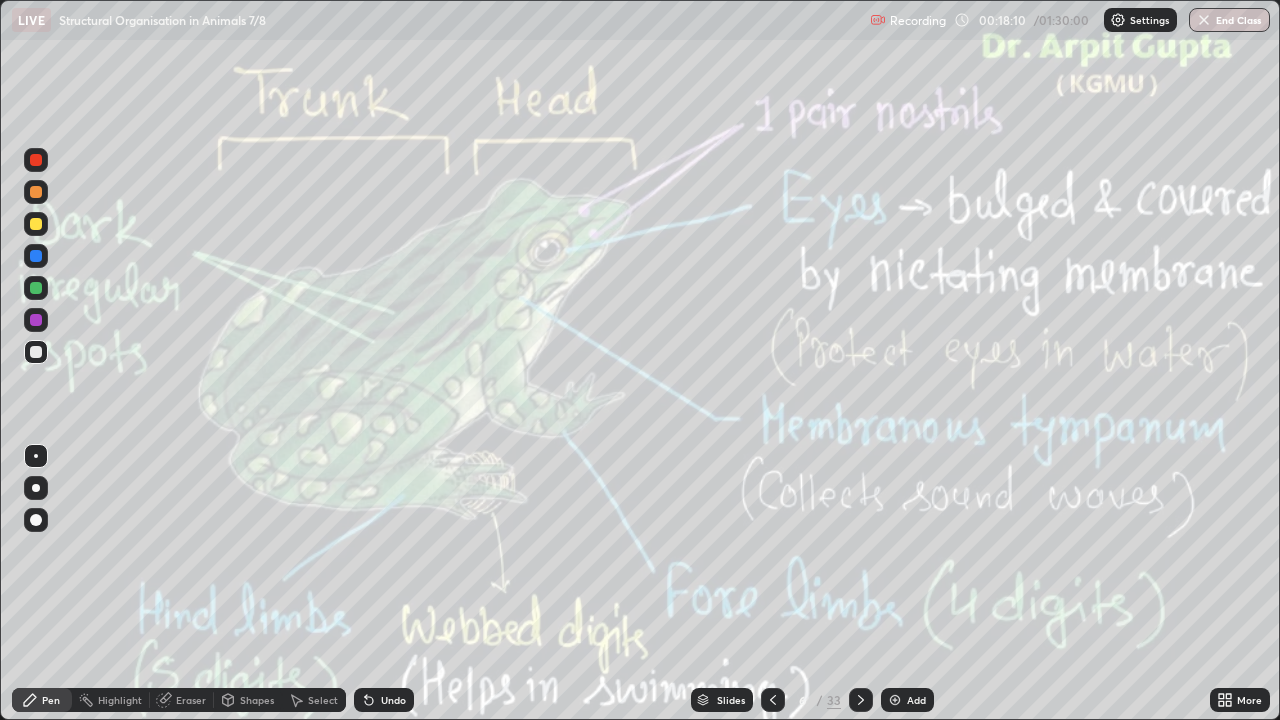 click 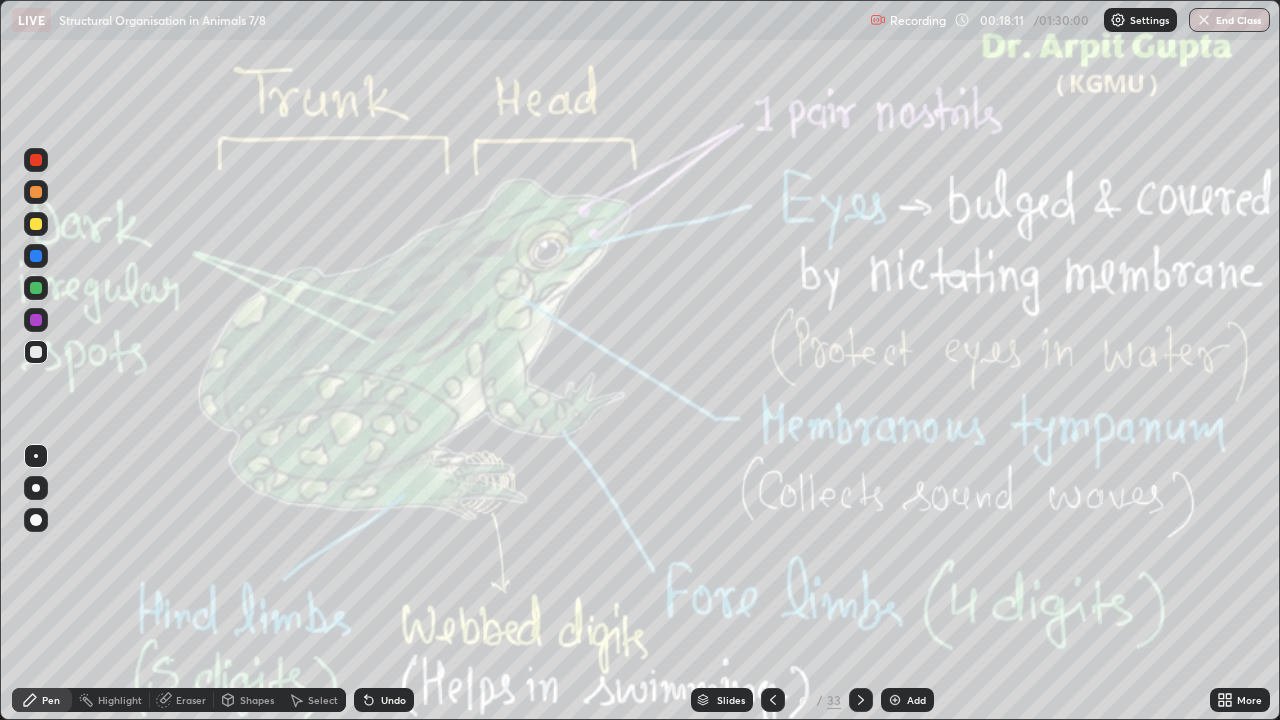click on "Undo" at bounding box center (384, 700) 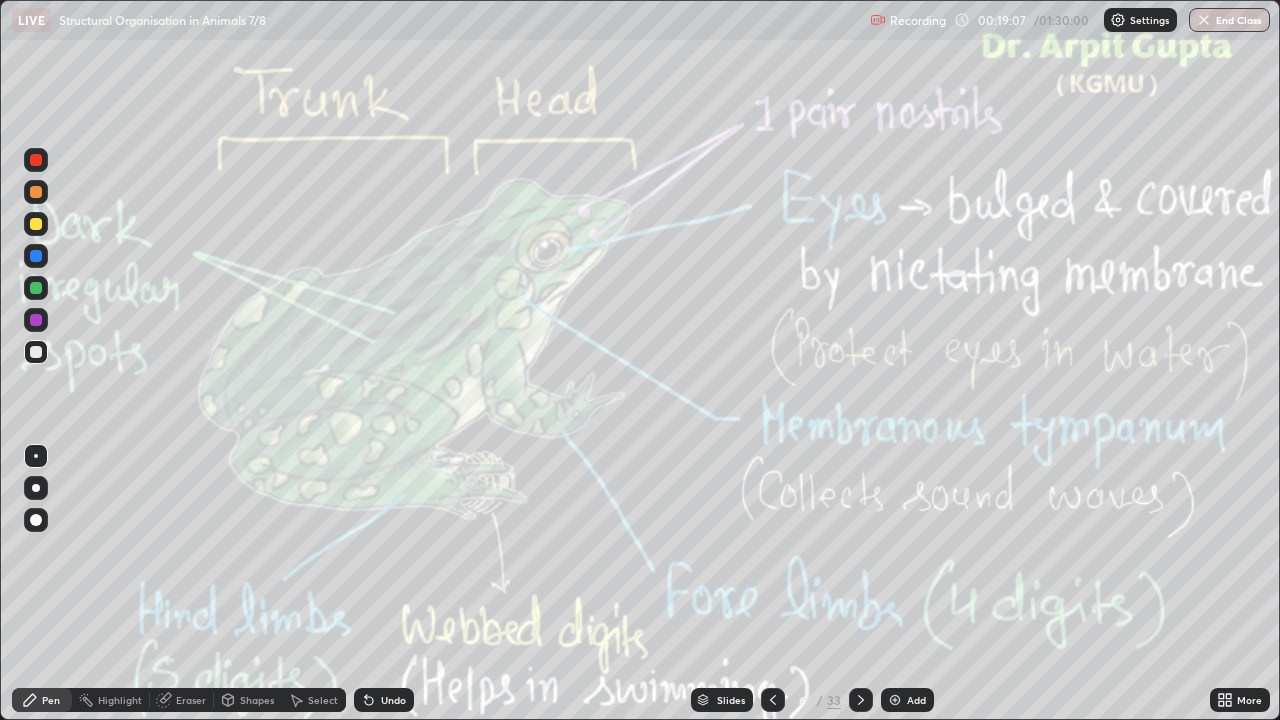 click on "Undo" at bounding box center (384, 700) 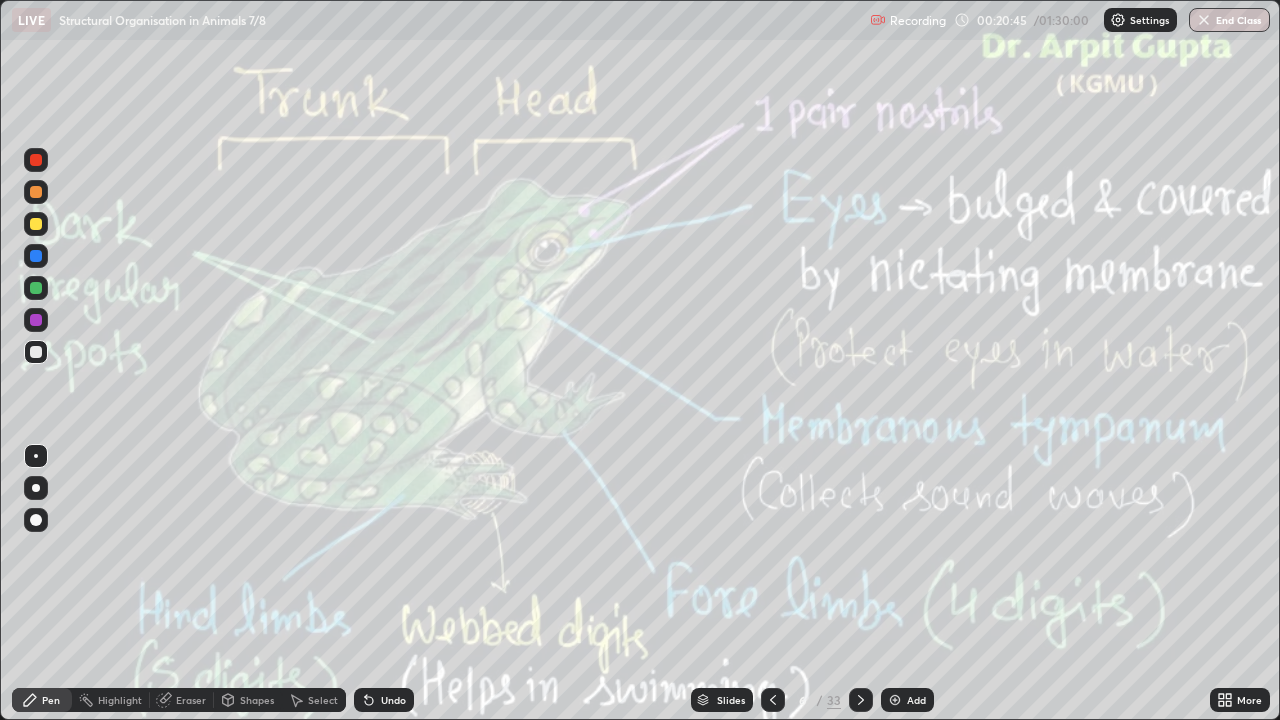 click on "Undo" at bounding box center (384, 700) 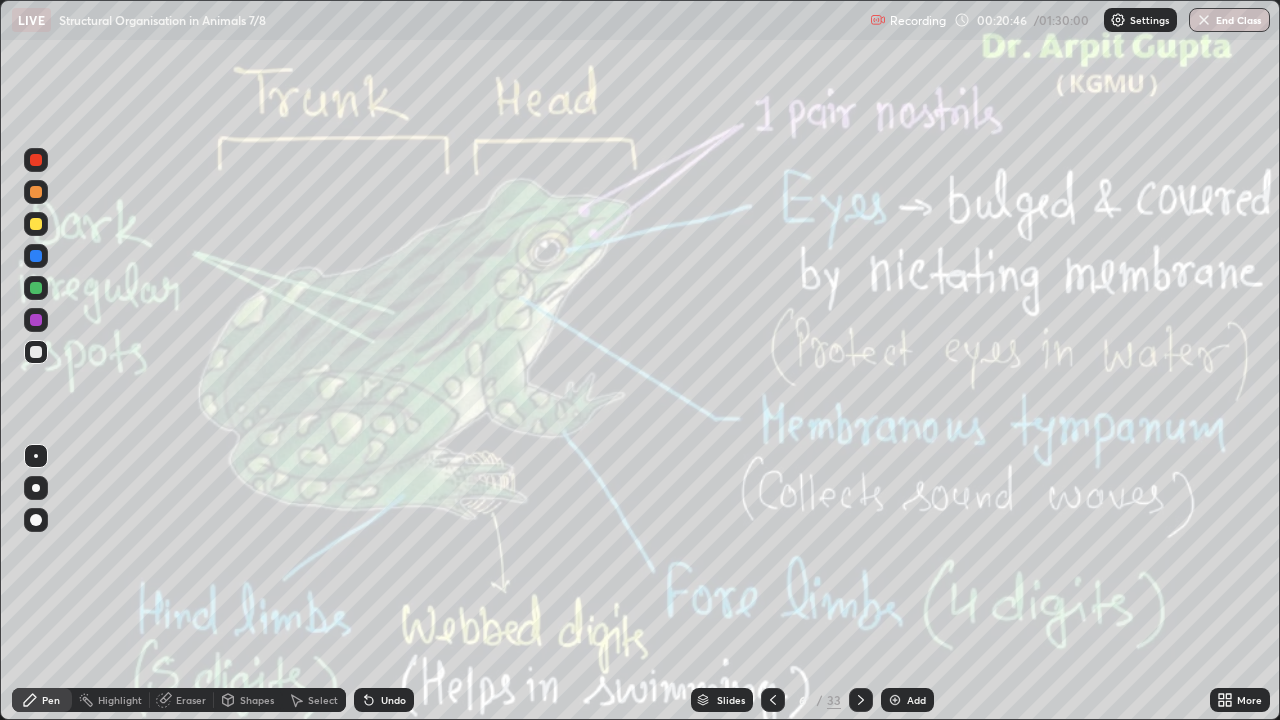 click on "Undo" at bounding box center [384, 700] 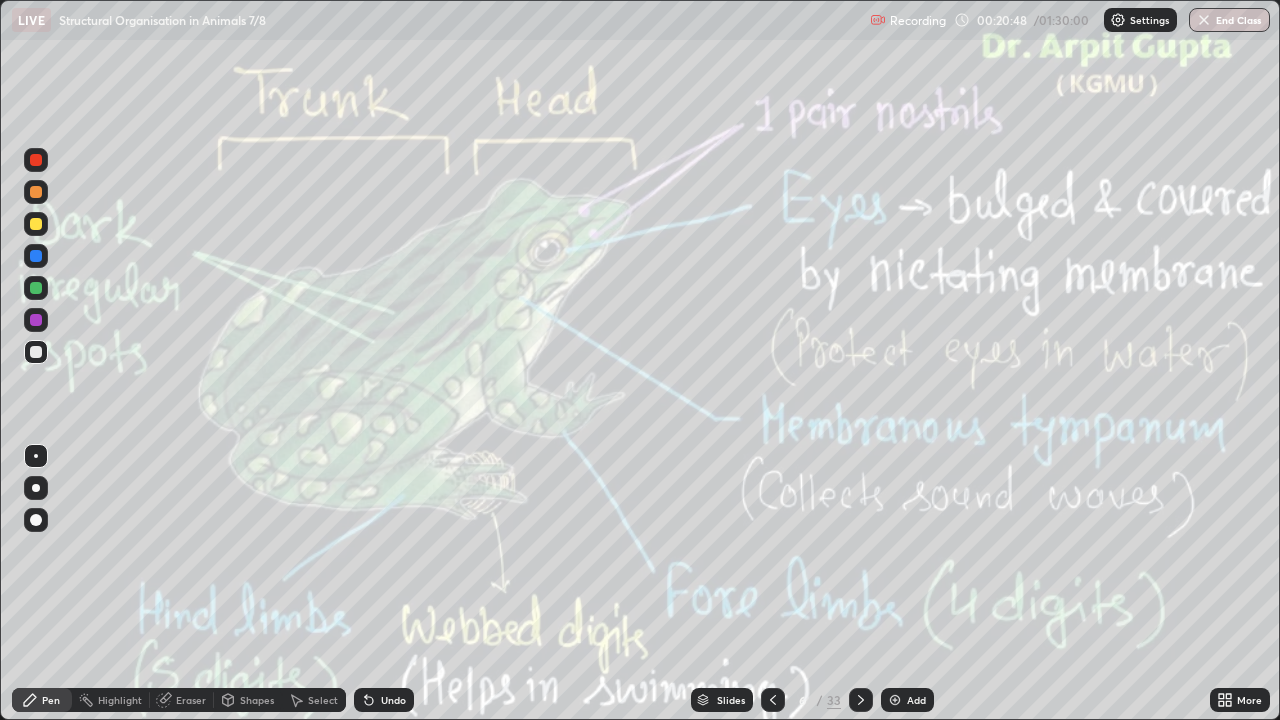 click 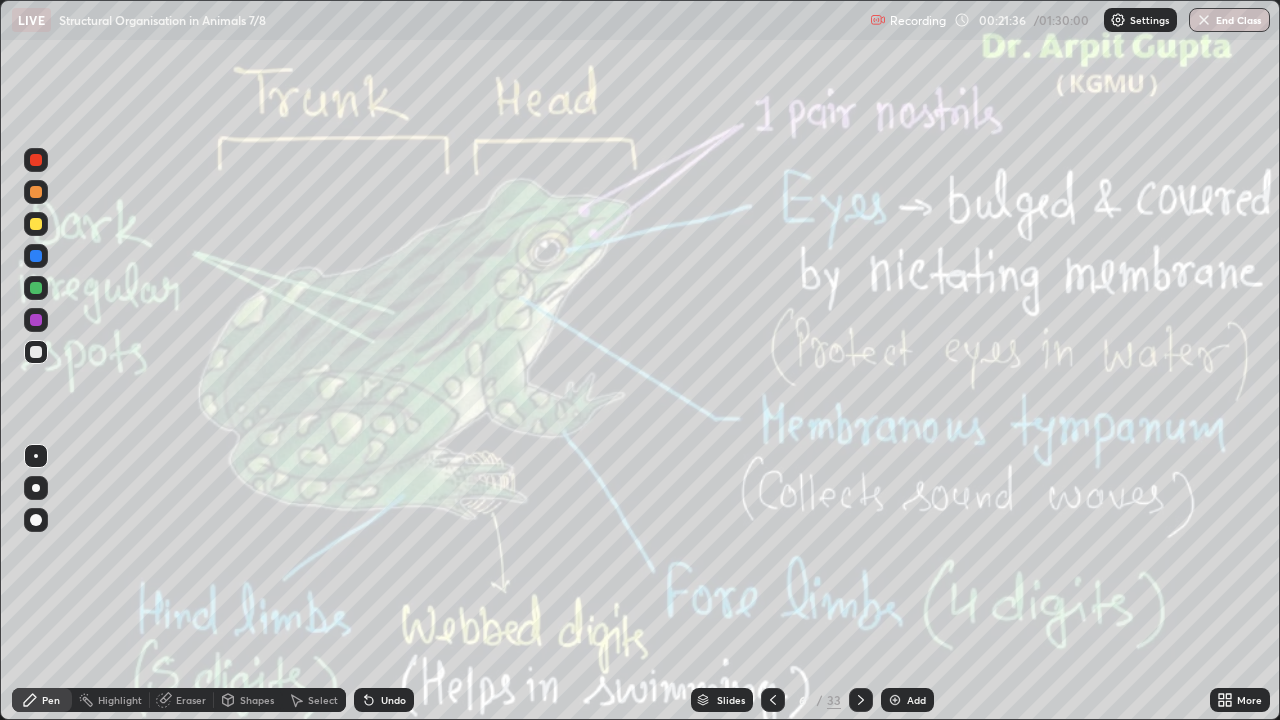 click on "Undo" at bounding box center (393, 700) 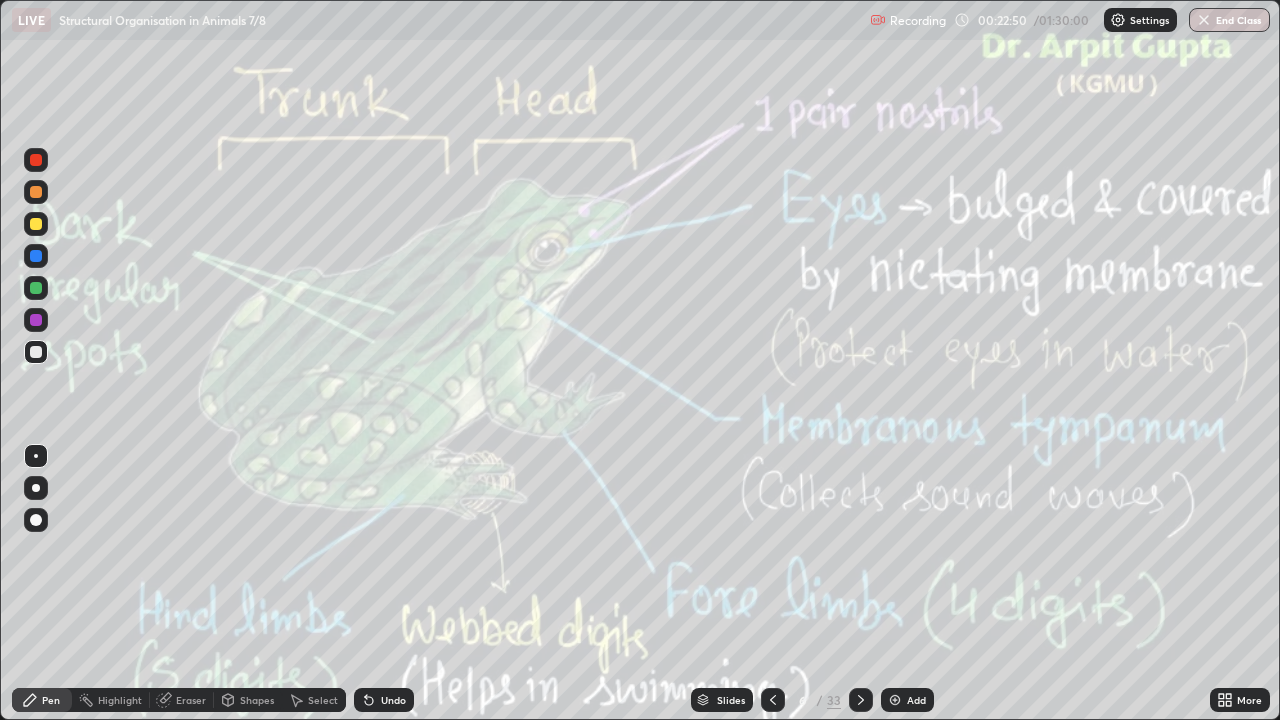click on "Undo" at bounding box center (393, 700) 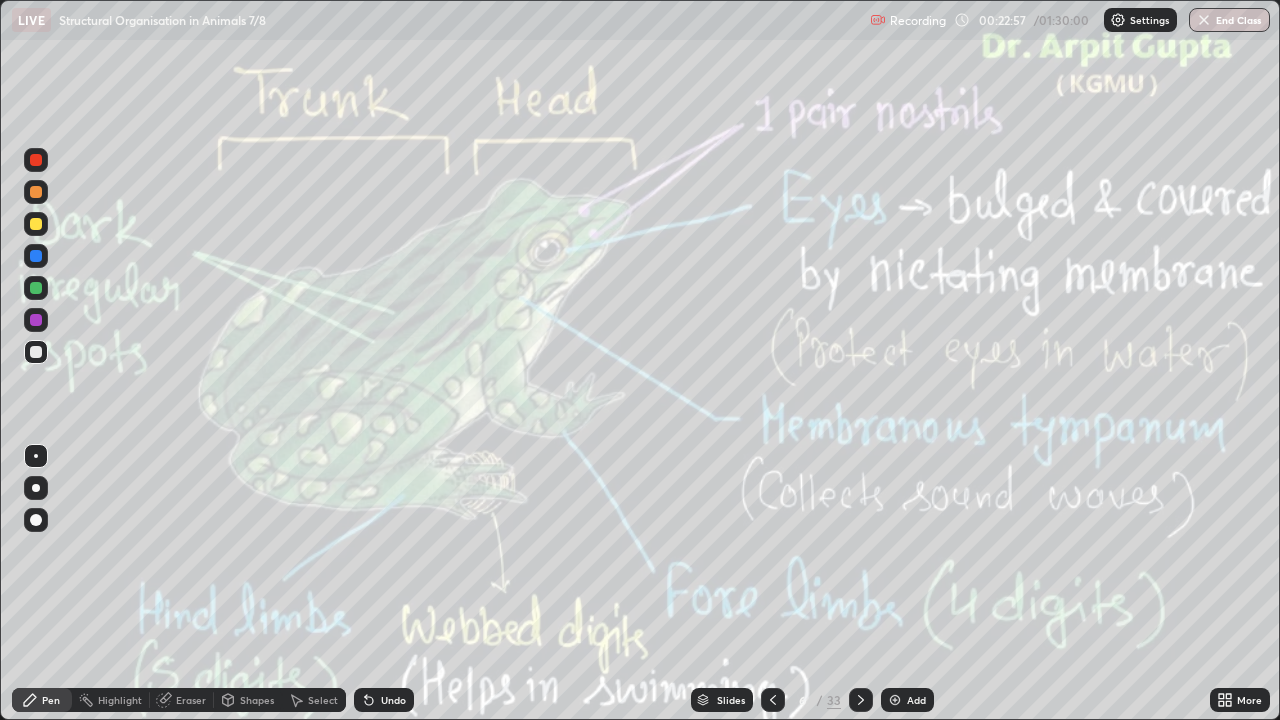 click 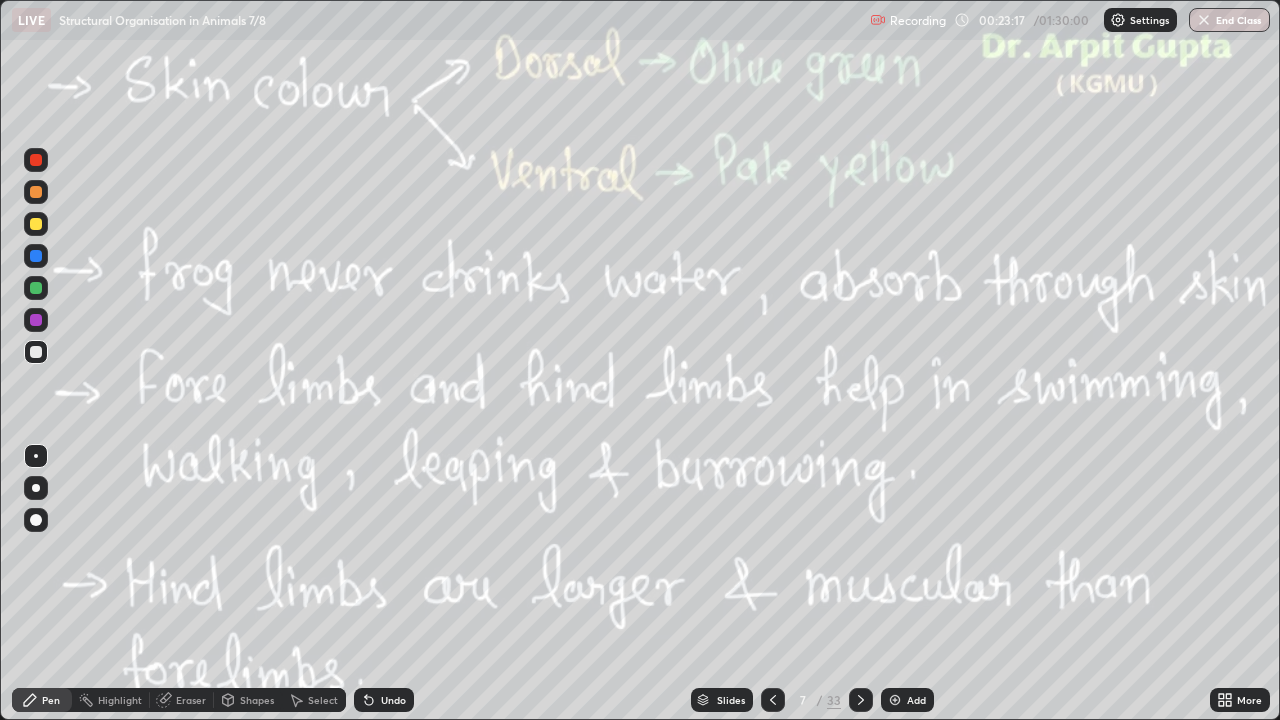 click at bounding box center (773, 700) 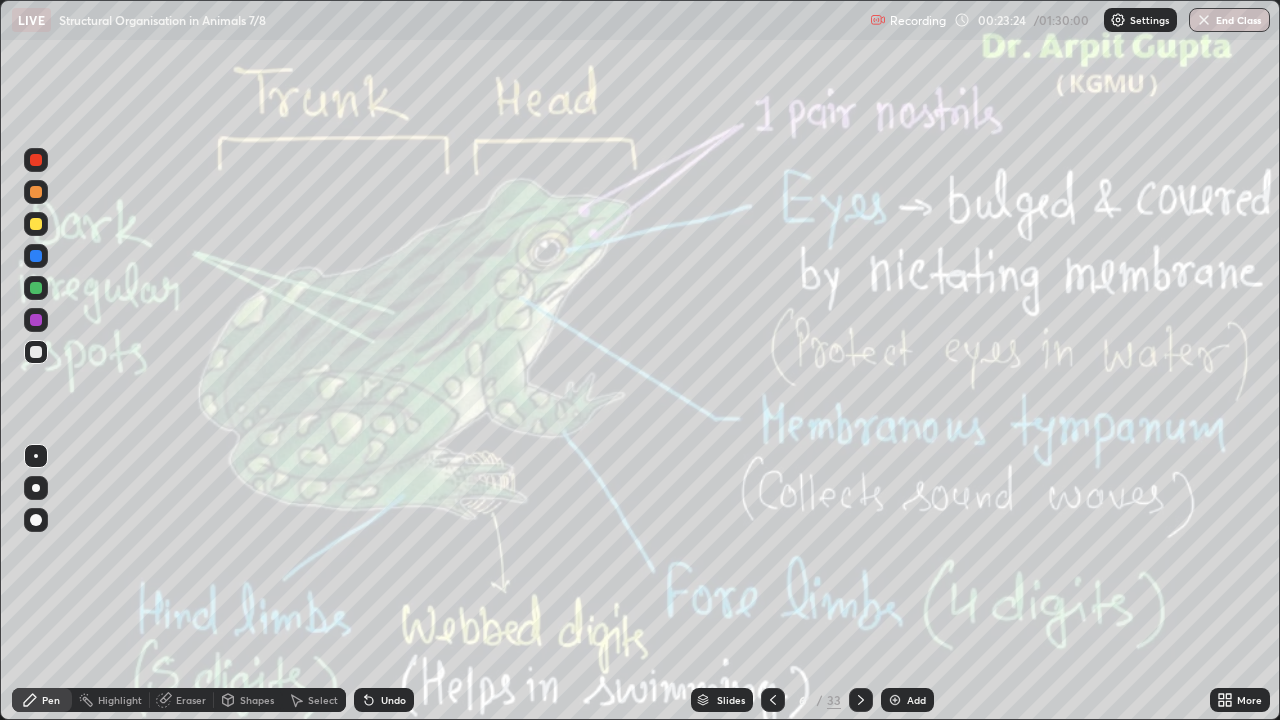click 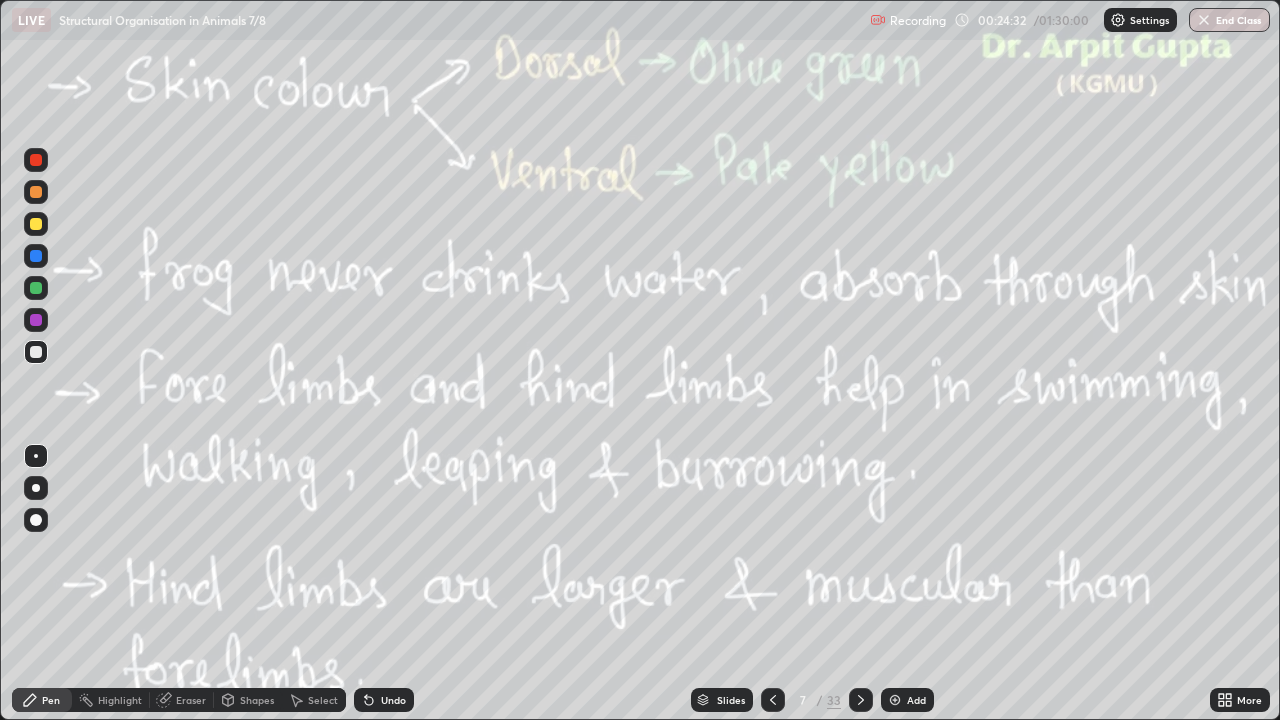 click 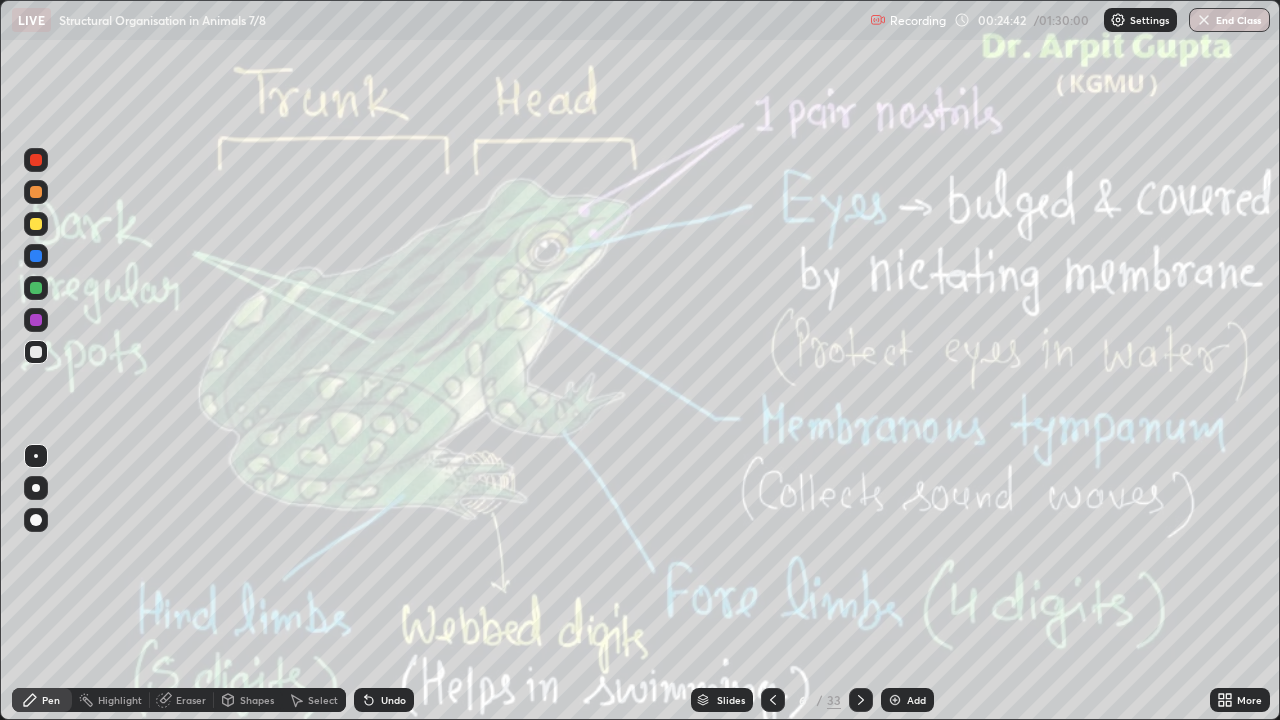 click 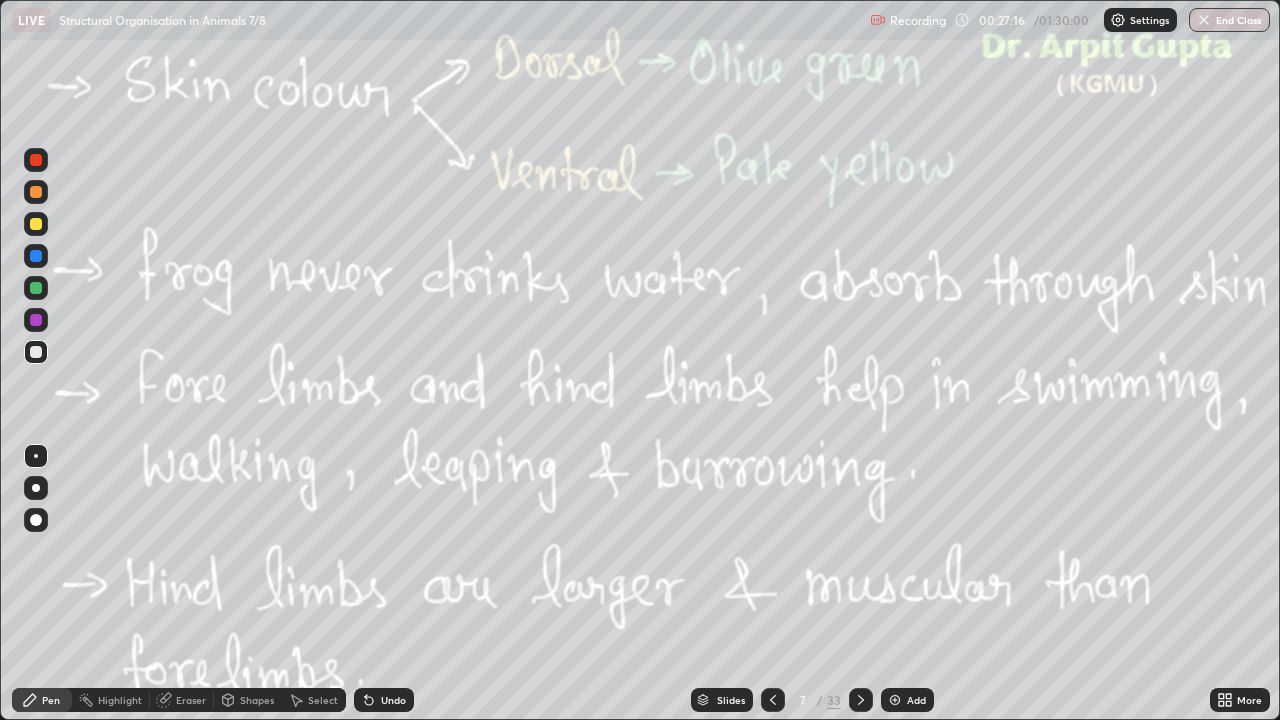 click 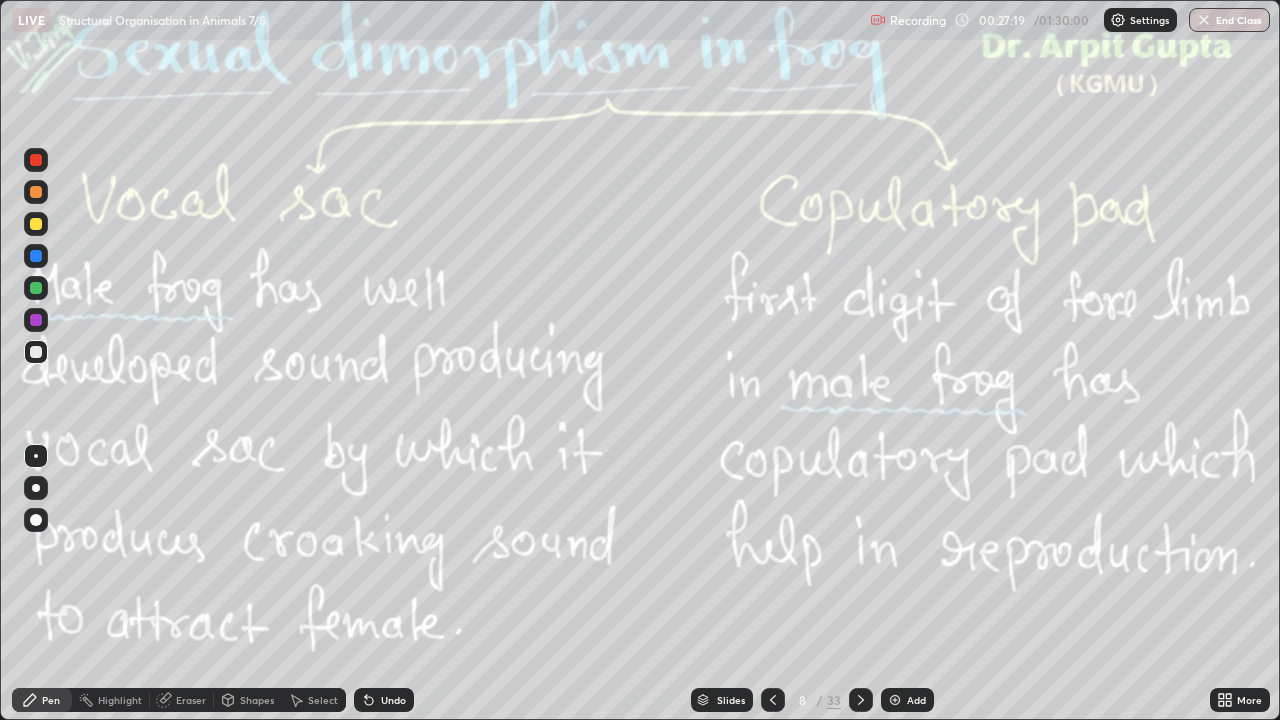 click 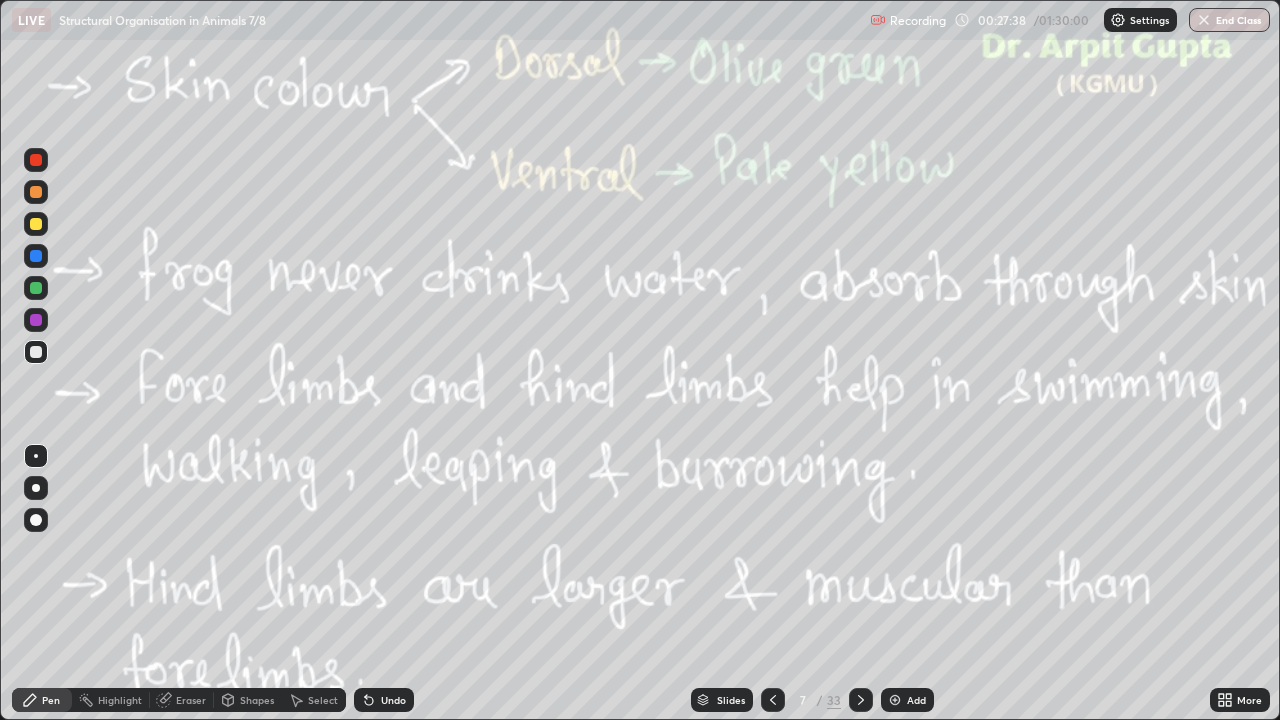 click 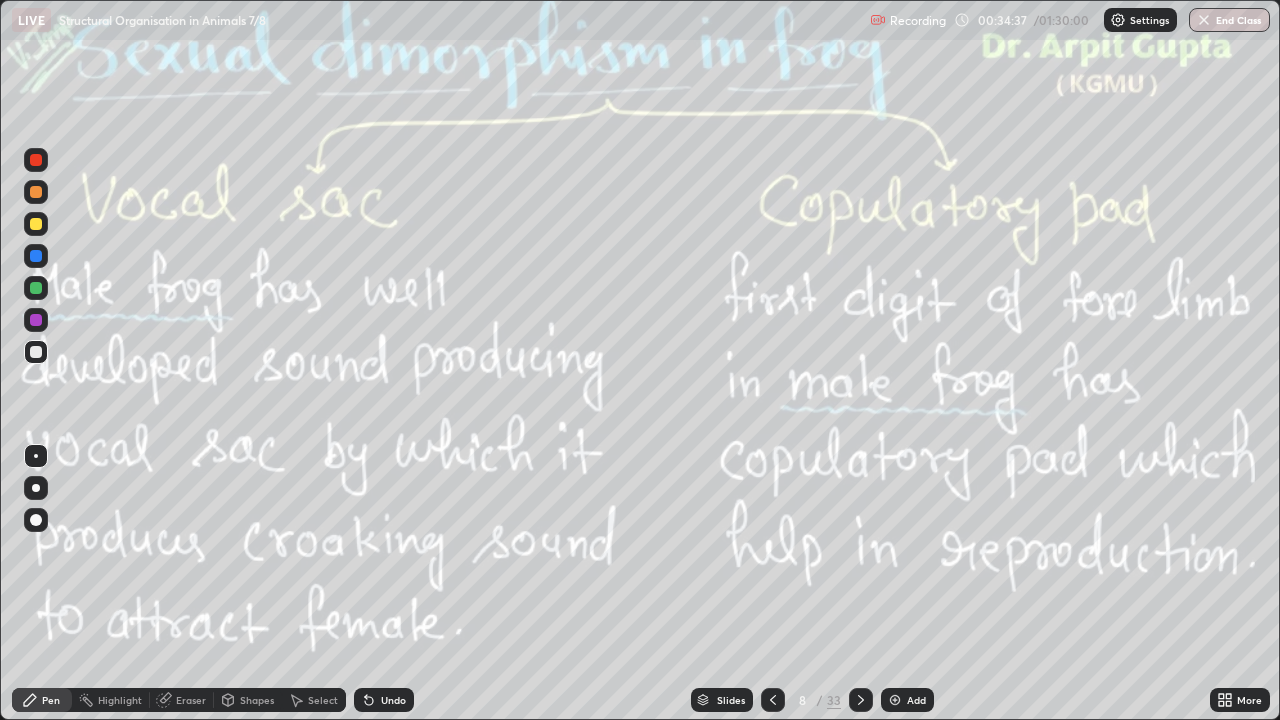 click 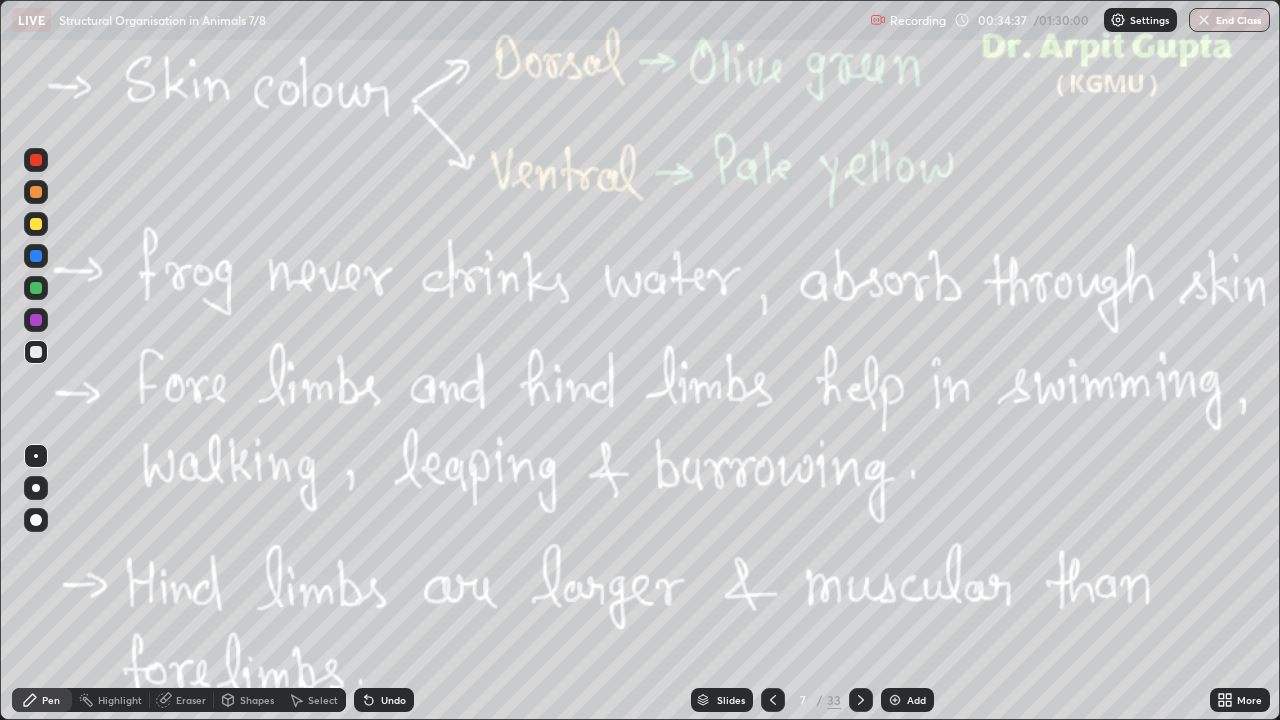 click 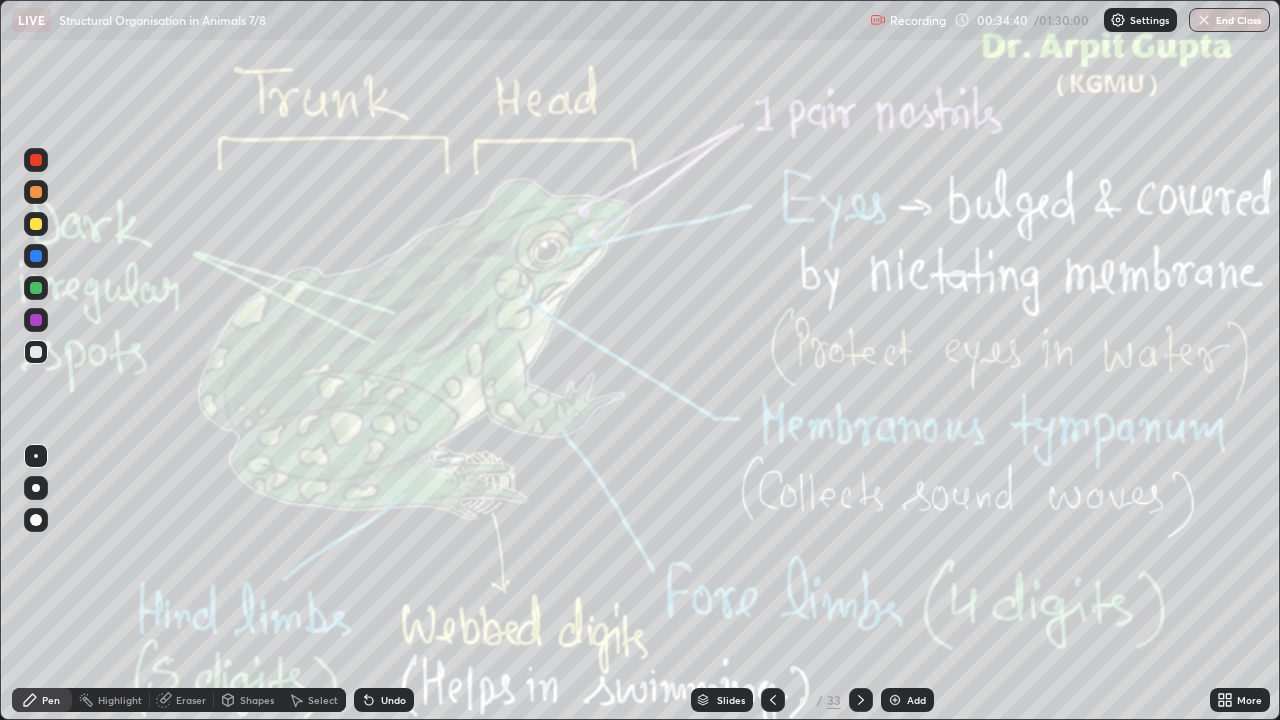click 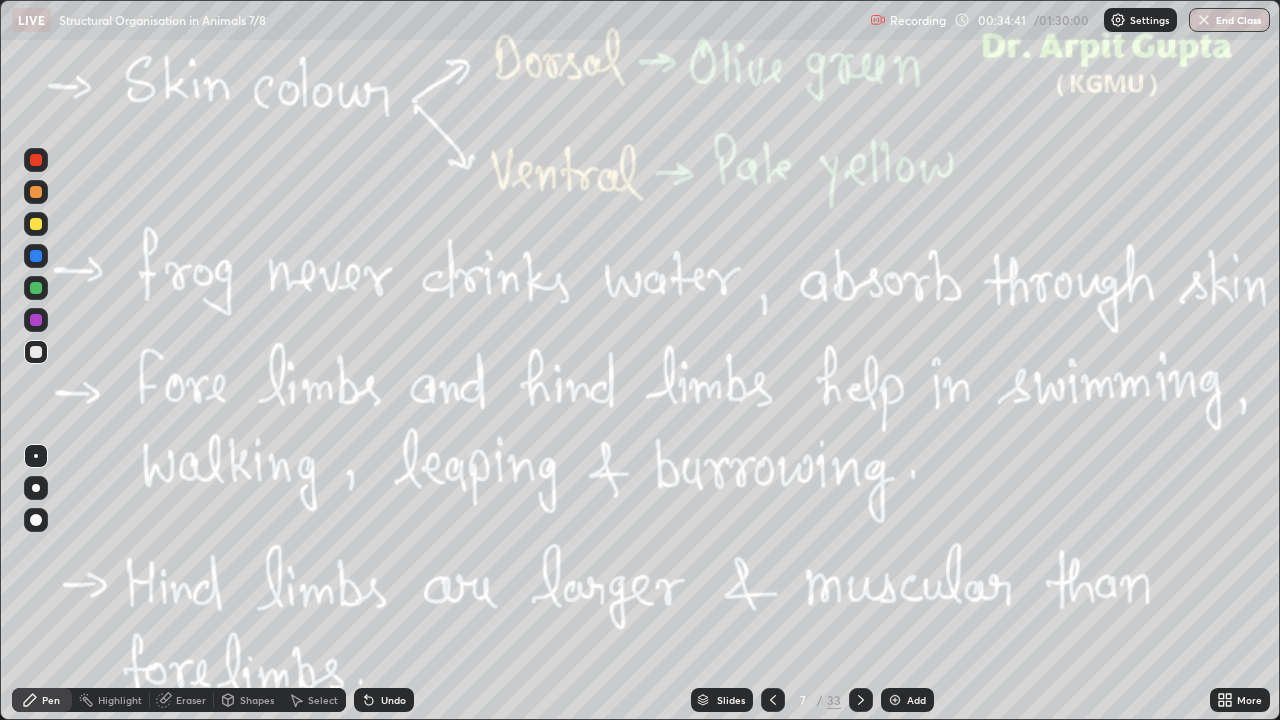 click 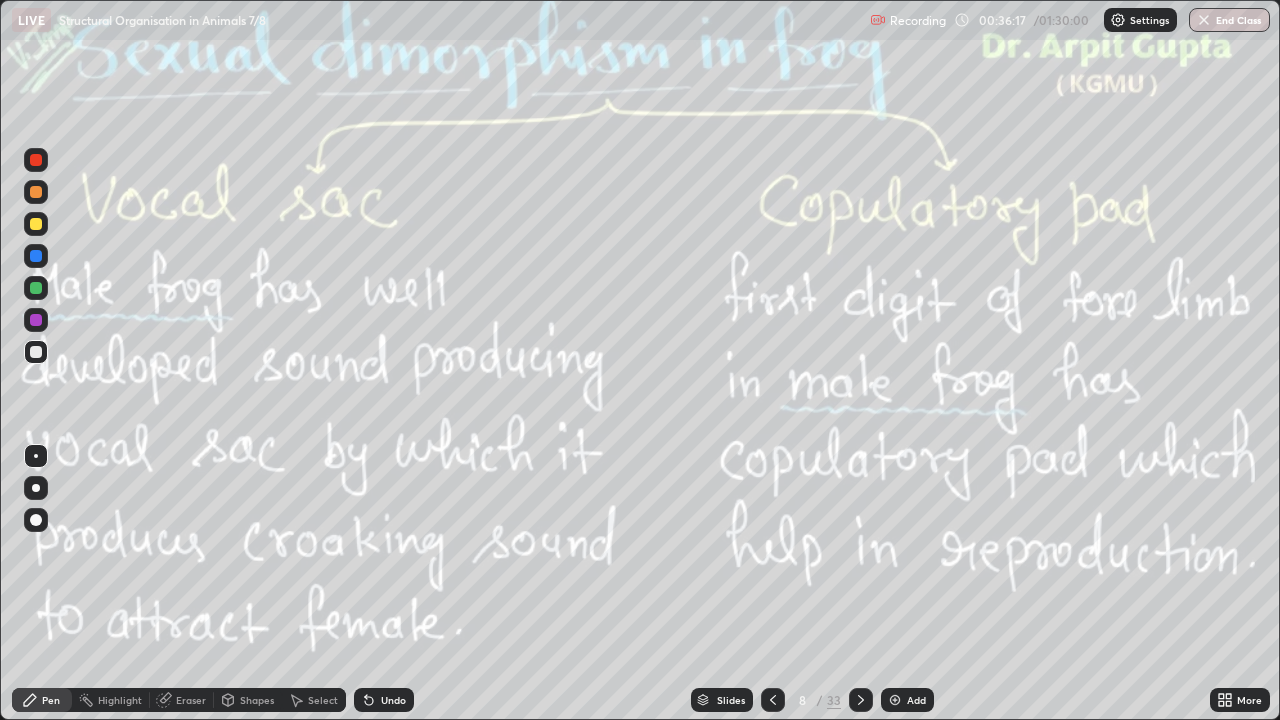 click 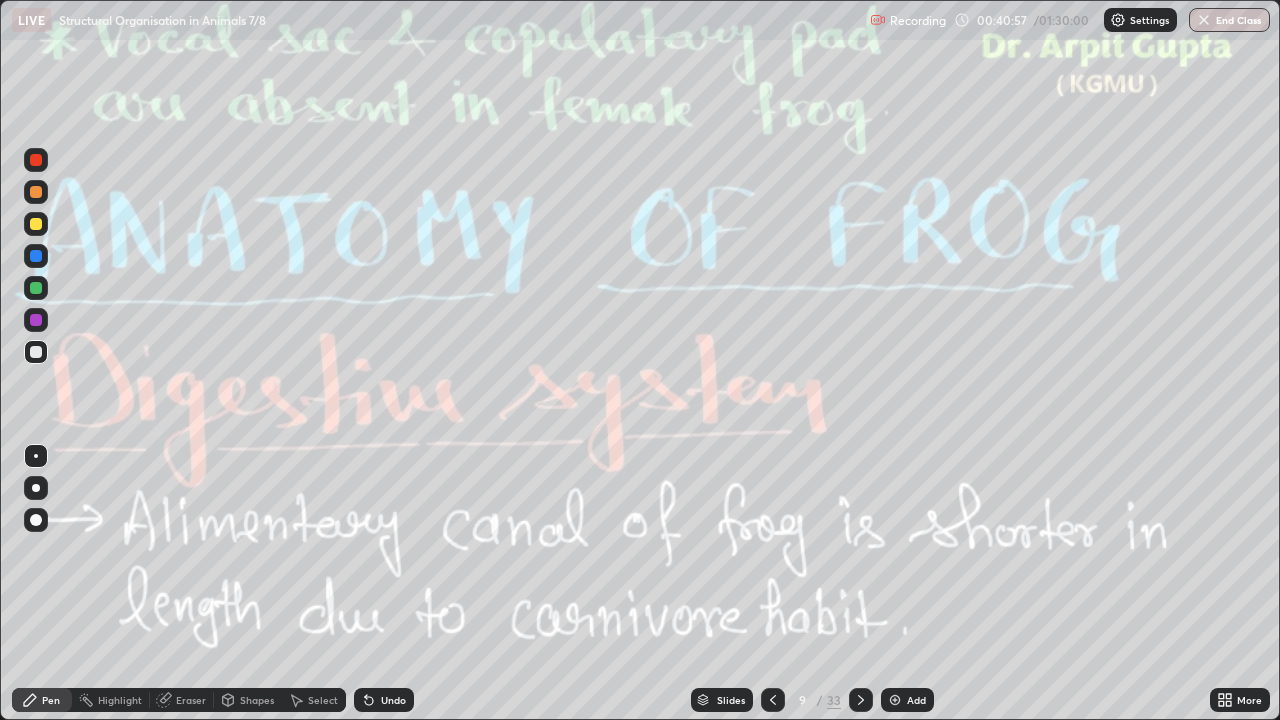 click 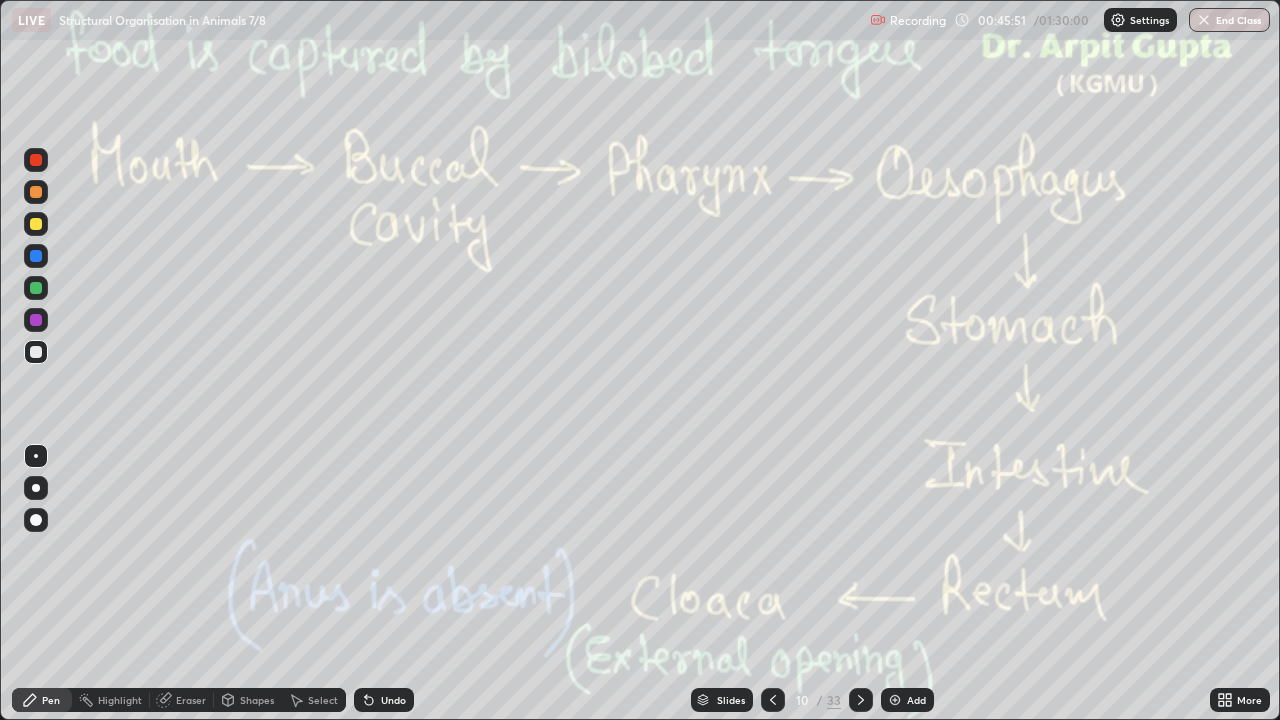 click 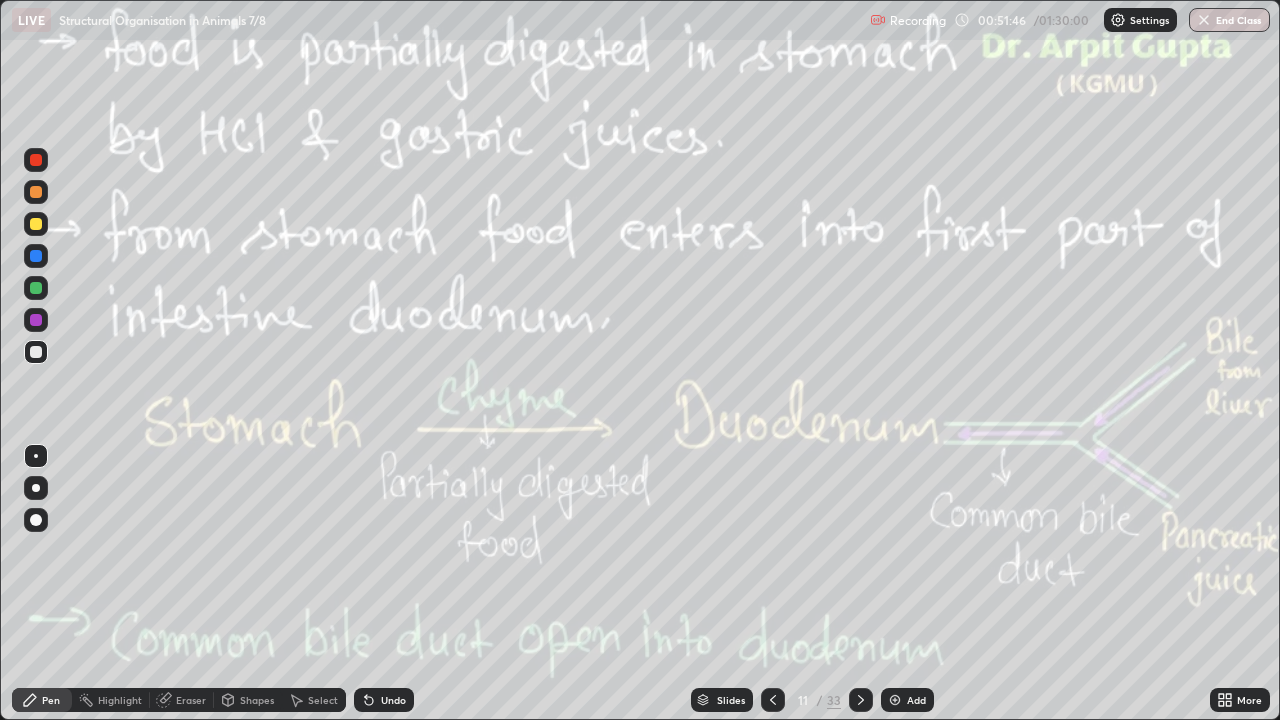 click 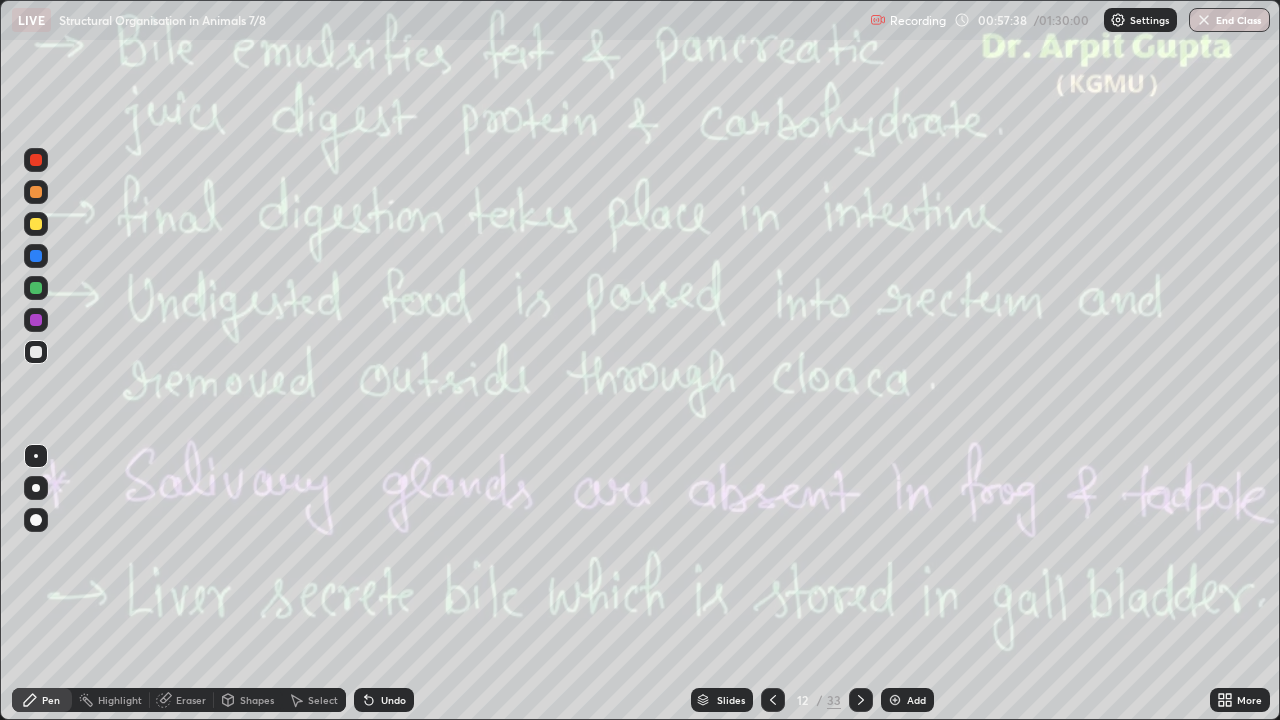 click at bounding box center [861, 700] 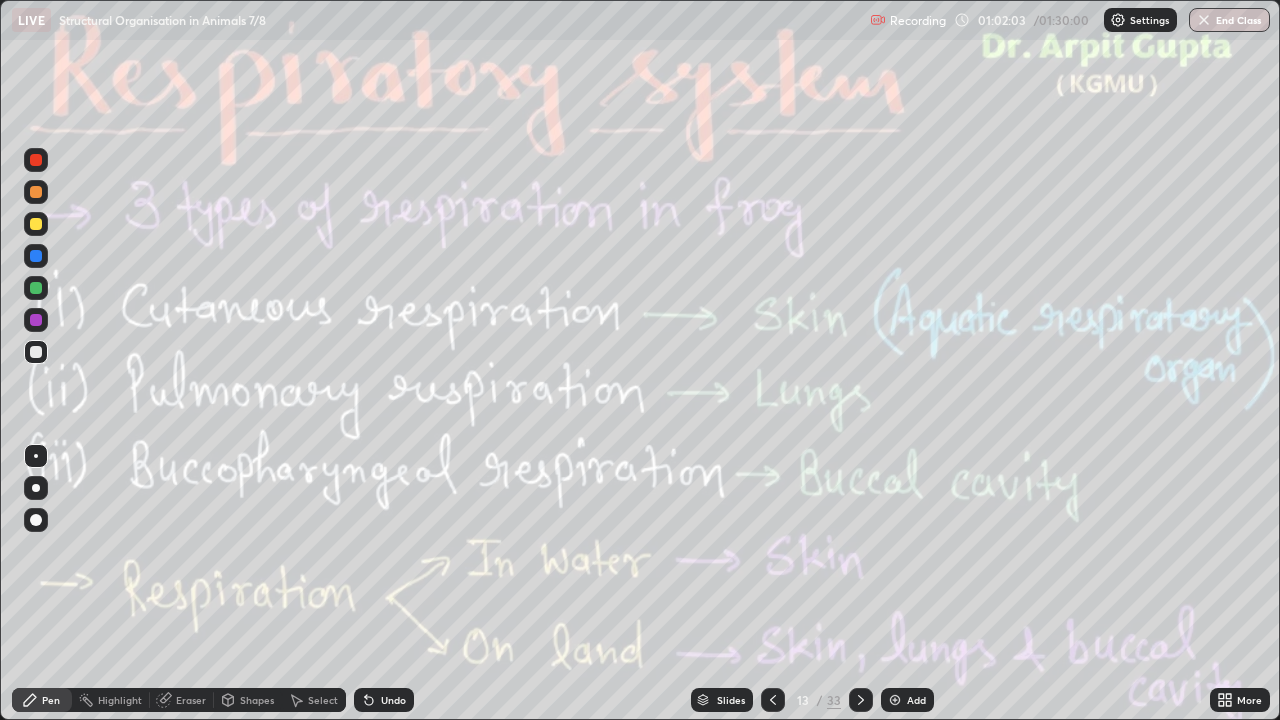 click 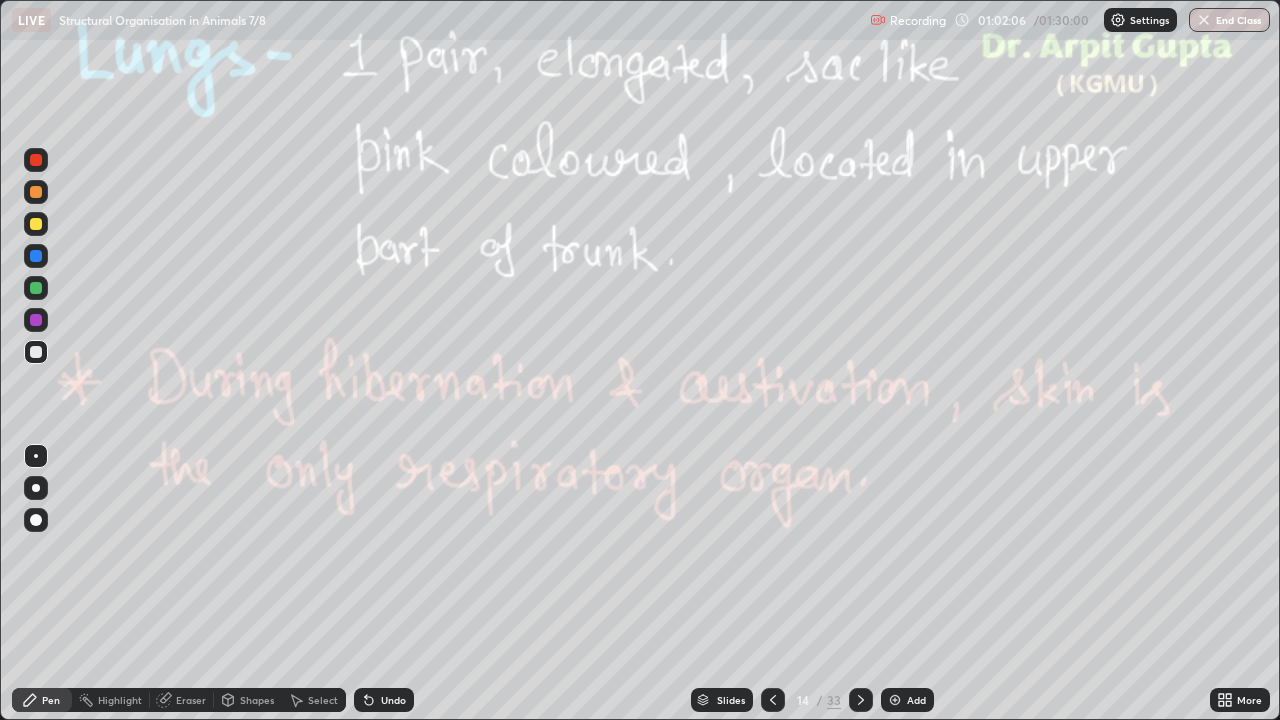 click 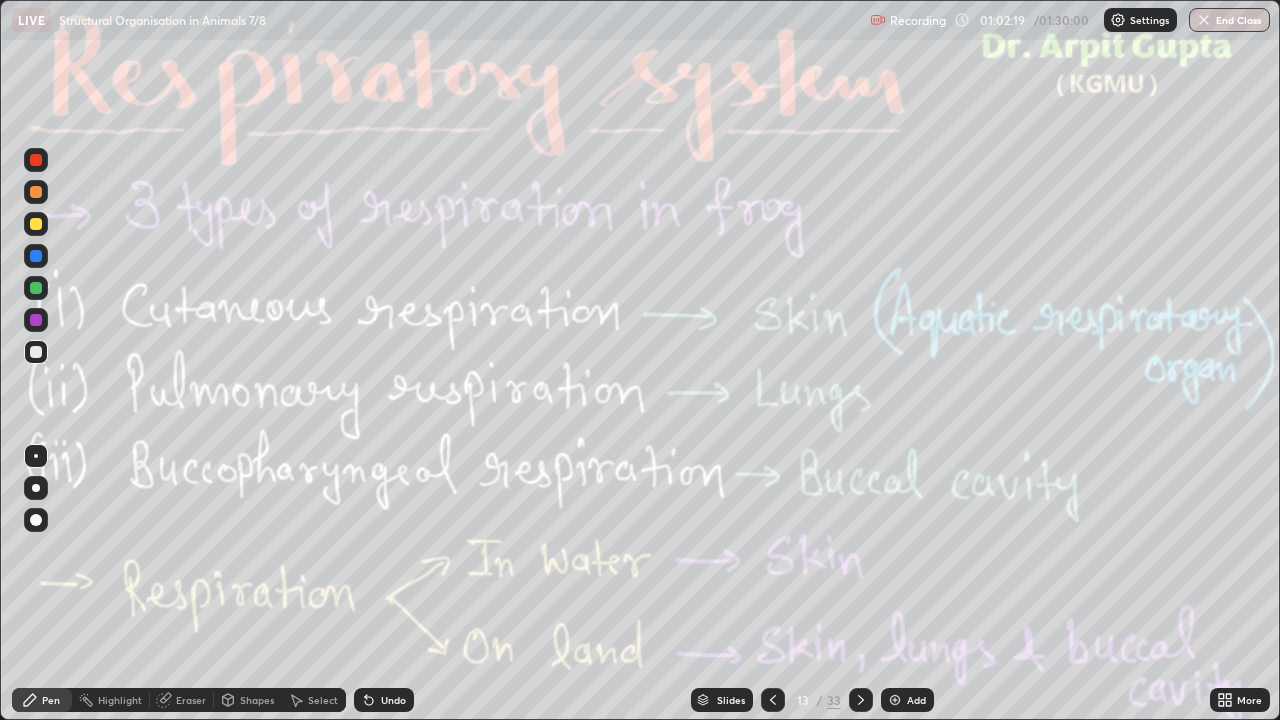 click 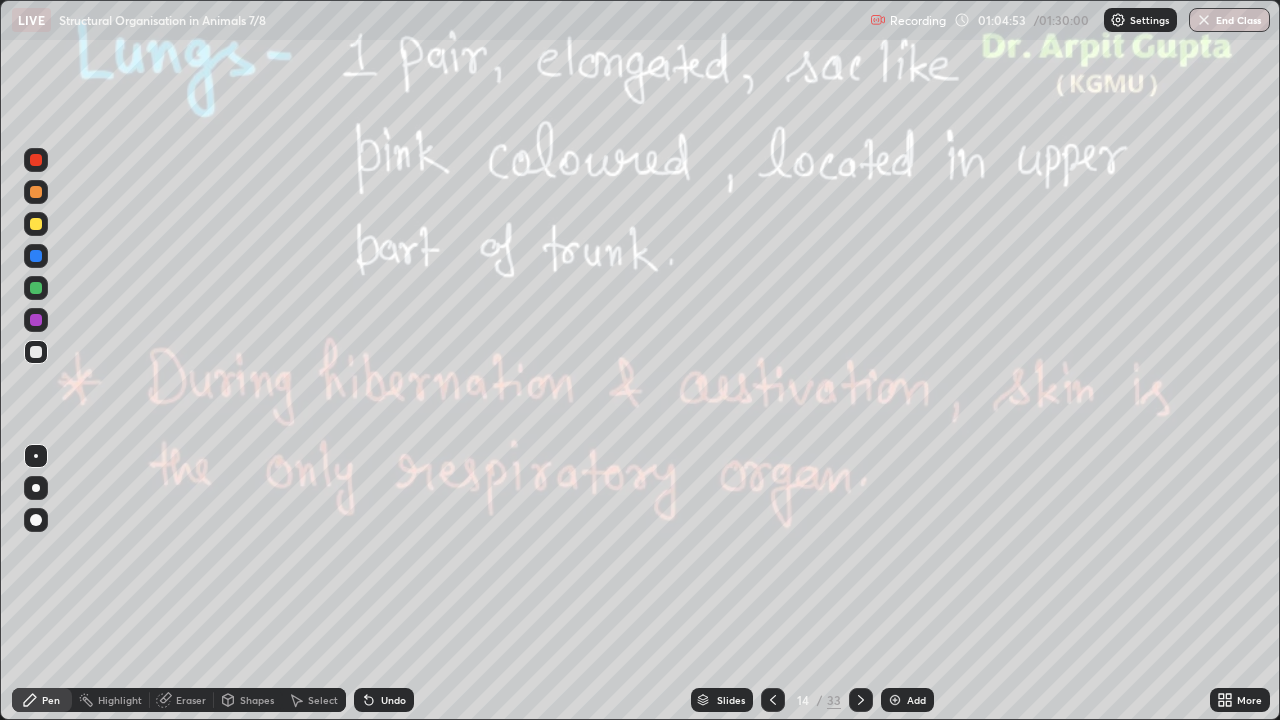 click 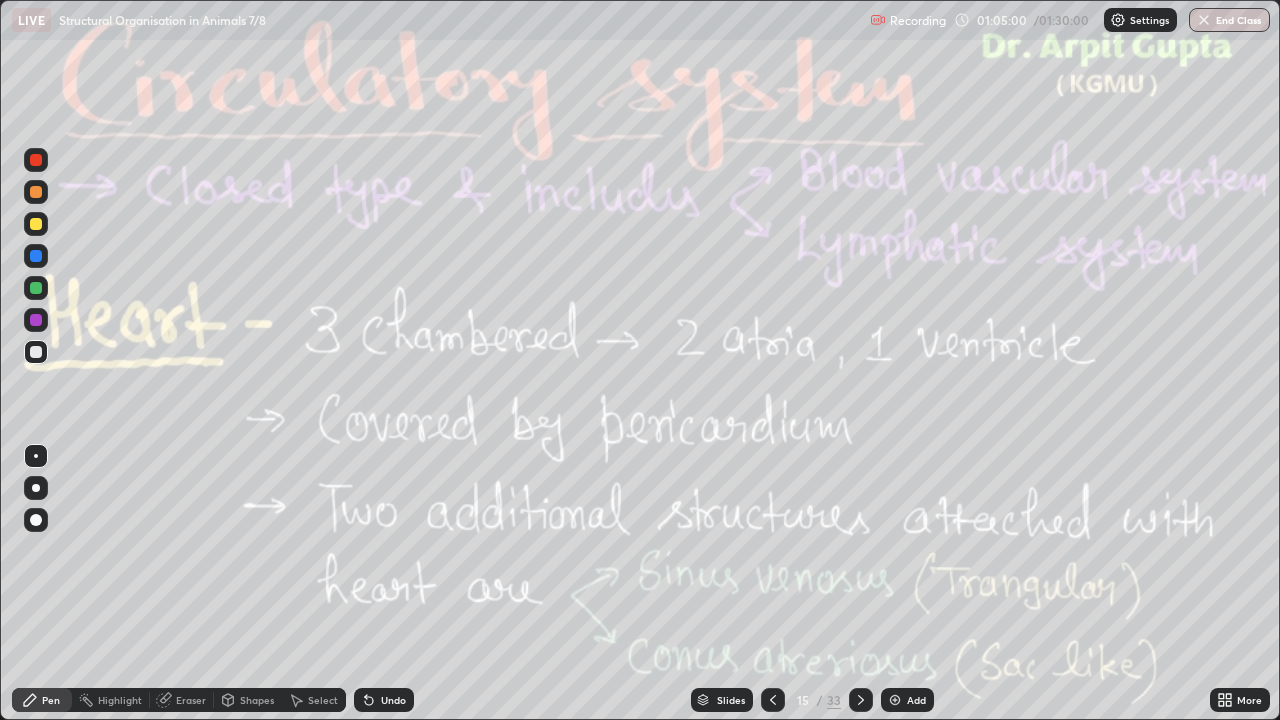 click at bounding box center [36, 352] 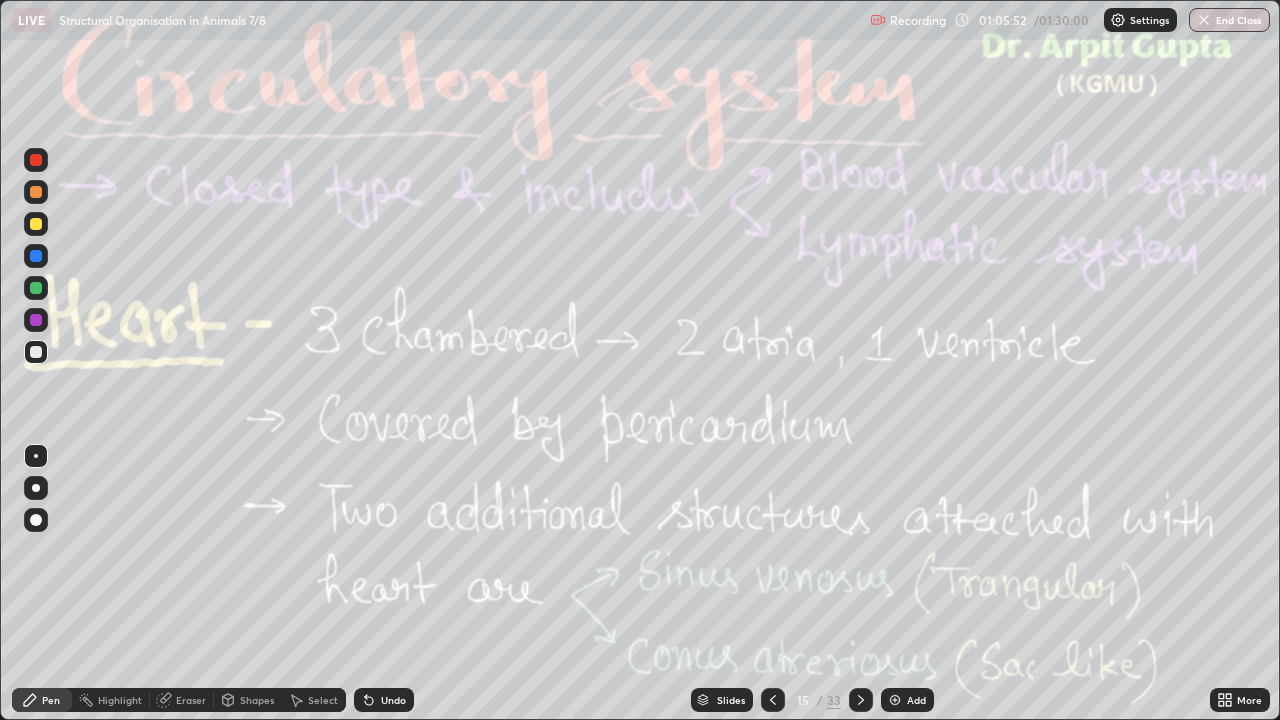 click on "Eraser" at bounding box center (191, 700) 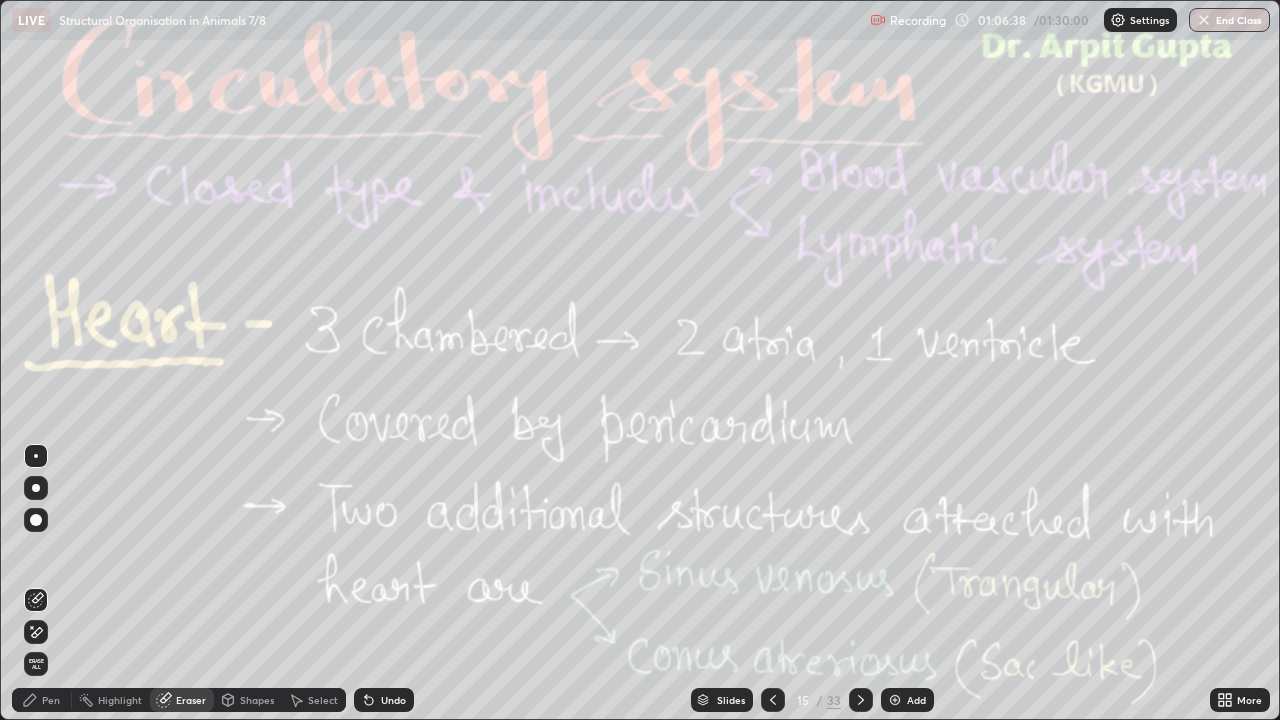 click on "Pen" at bounding box center [51, 700] 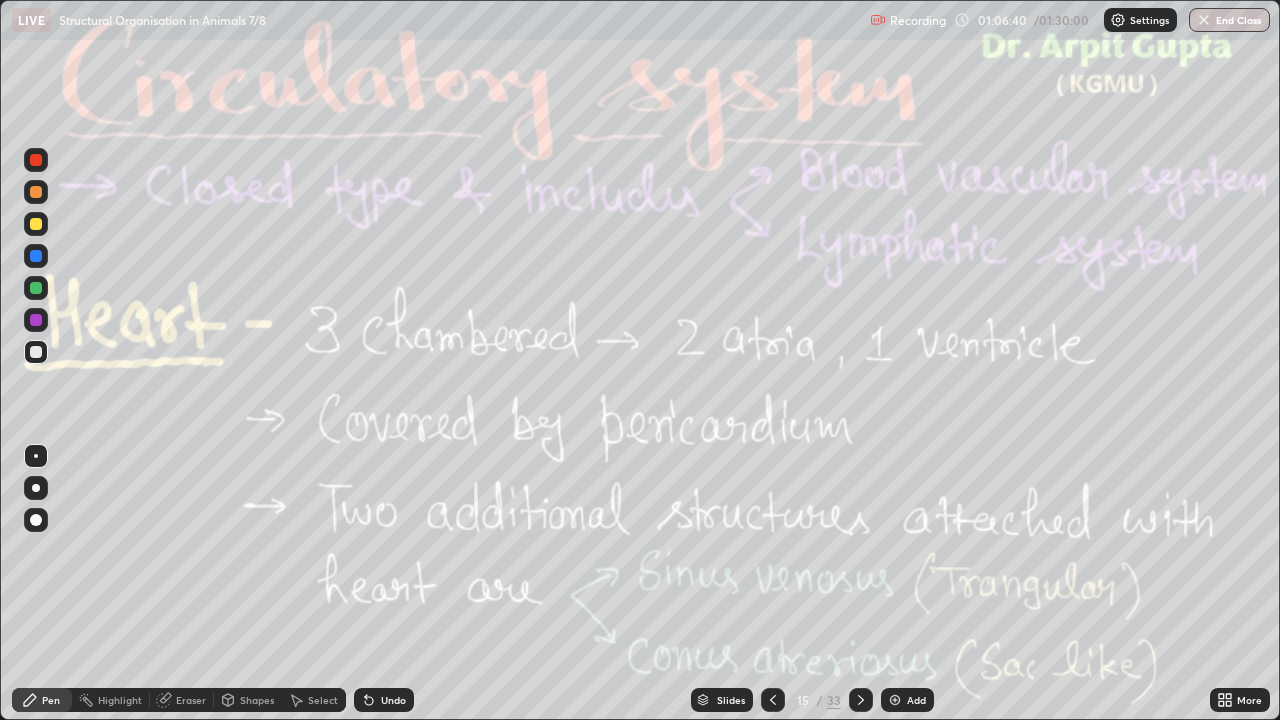 click at bounding box center [36, 488] 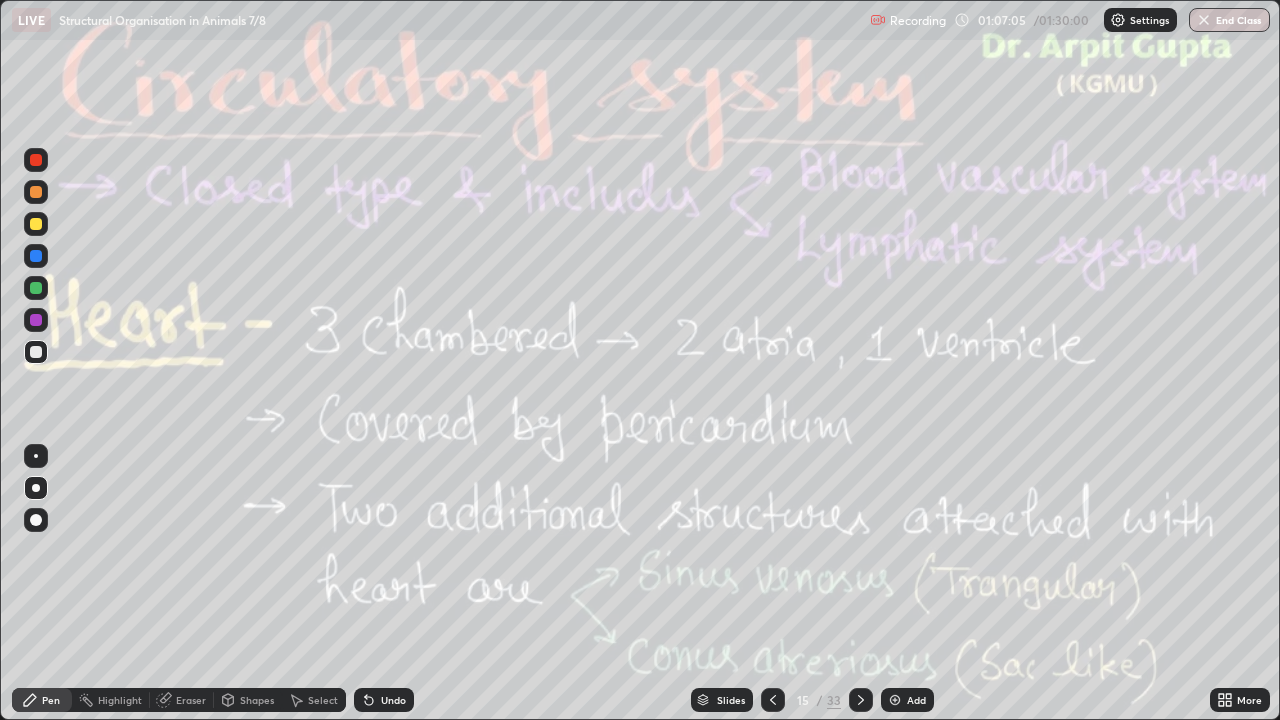 click 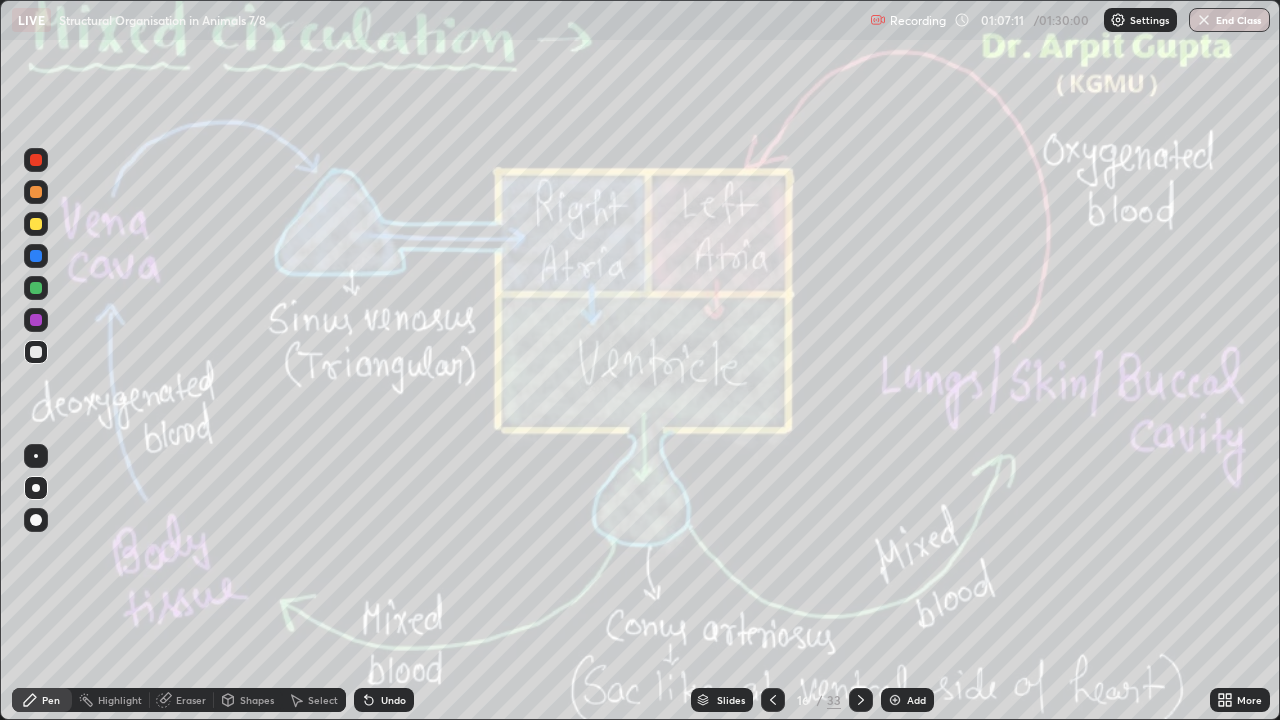 click at bounding box center (773, 700) 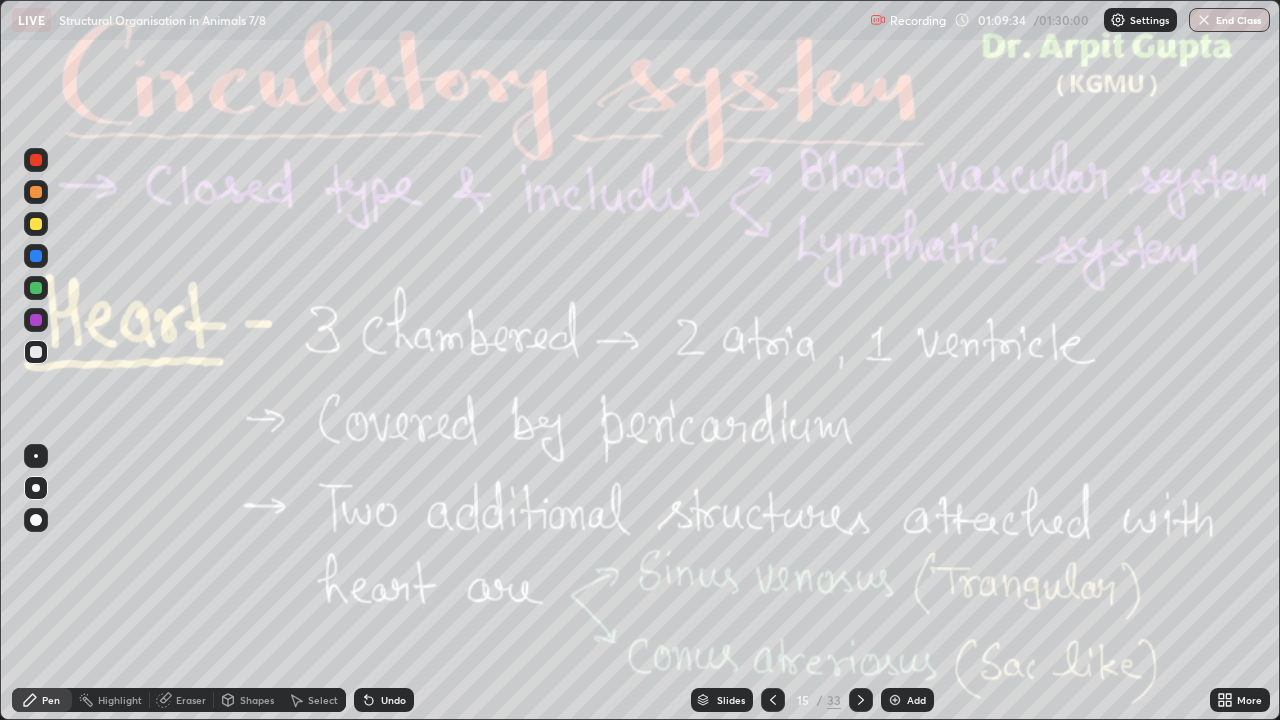 click 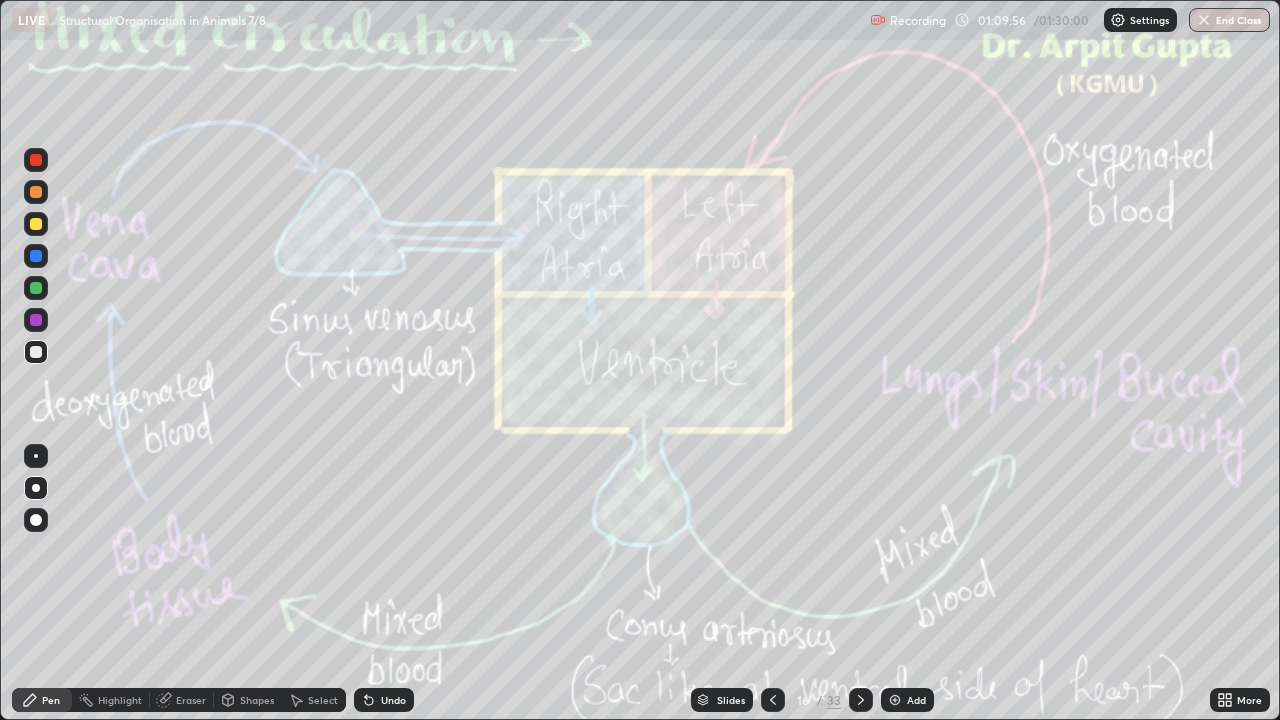 click on "Undo" at bounding box center [393, 700] 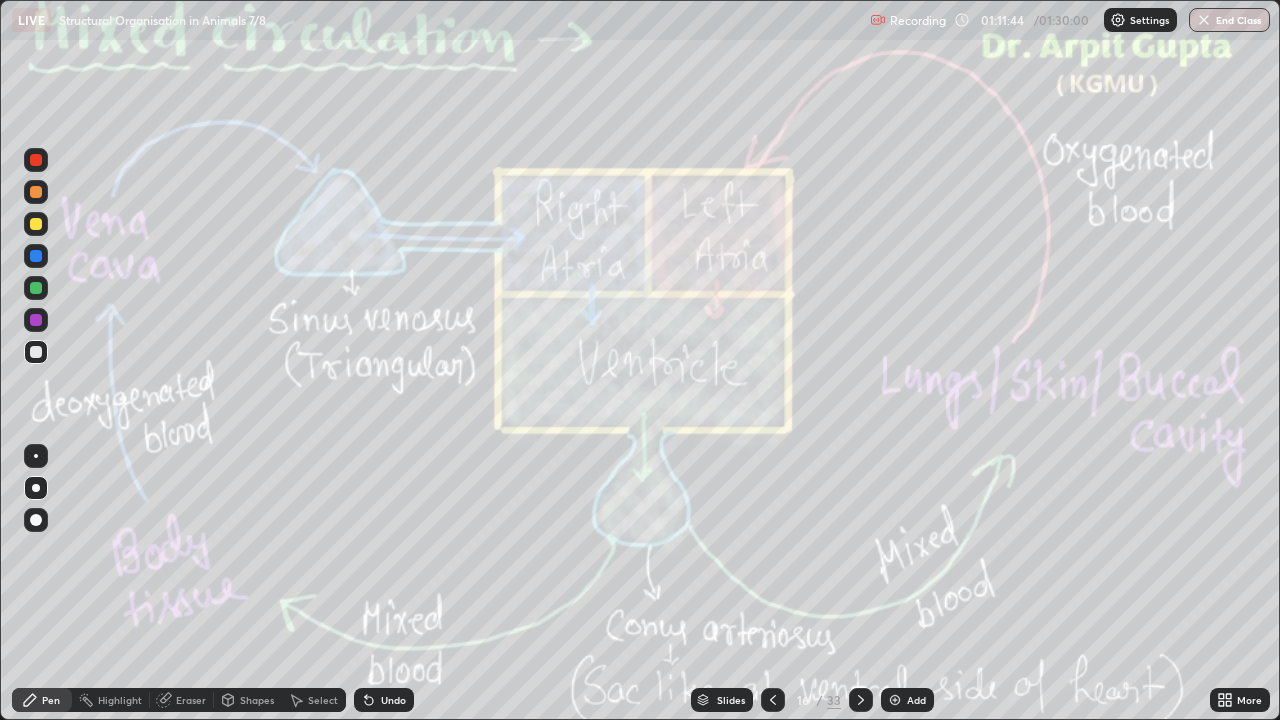 click at bounding box center [773, 700] 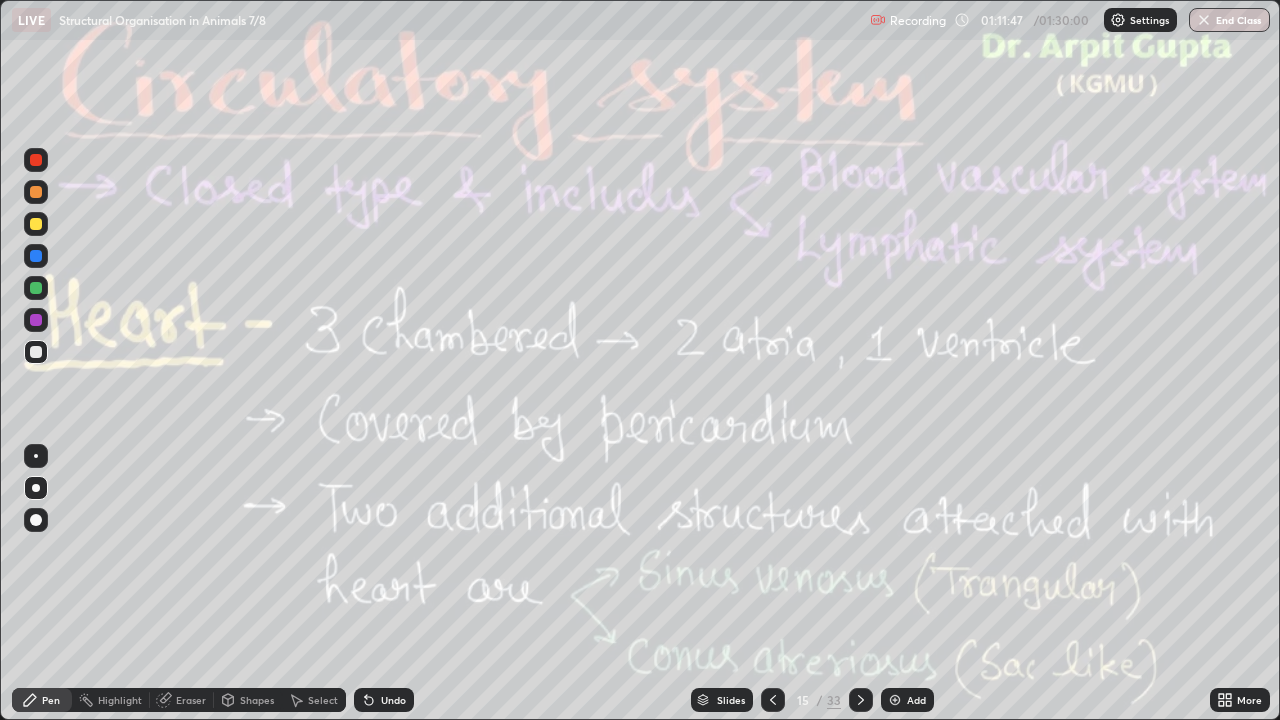 click at bounding box center (861, 700) 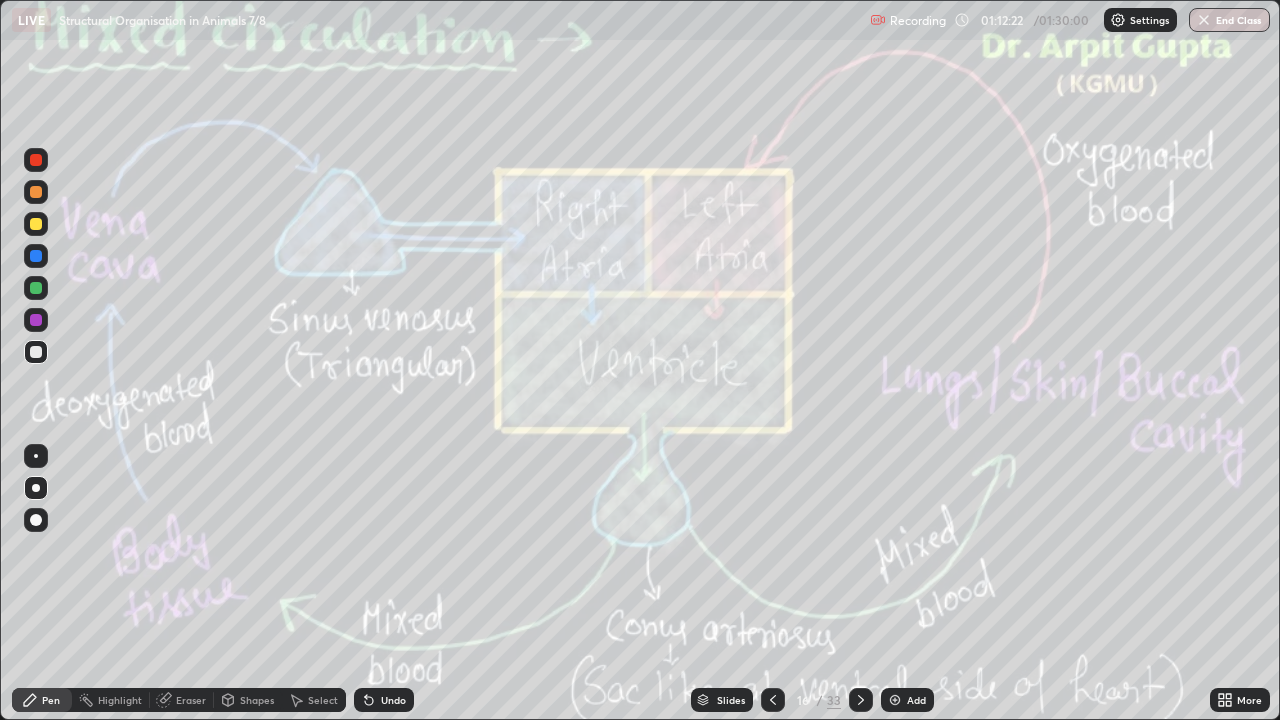 click on "Undo" at bounding box center [384, 700] 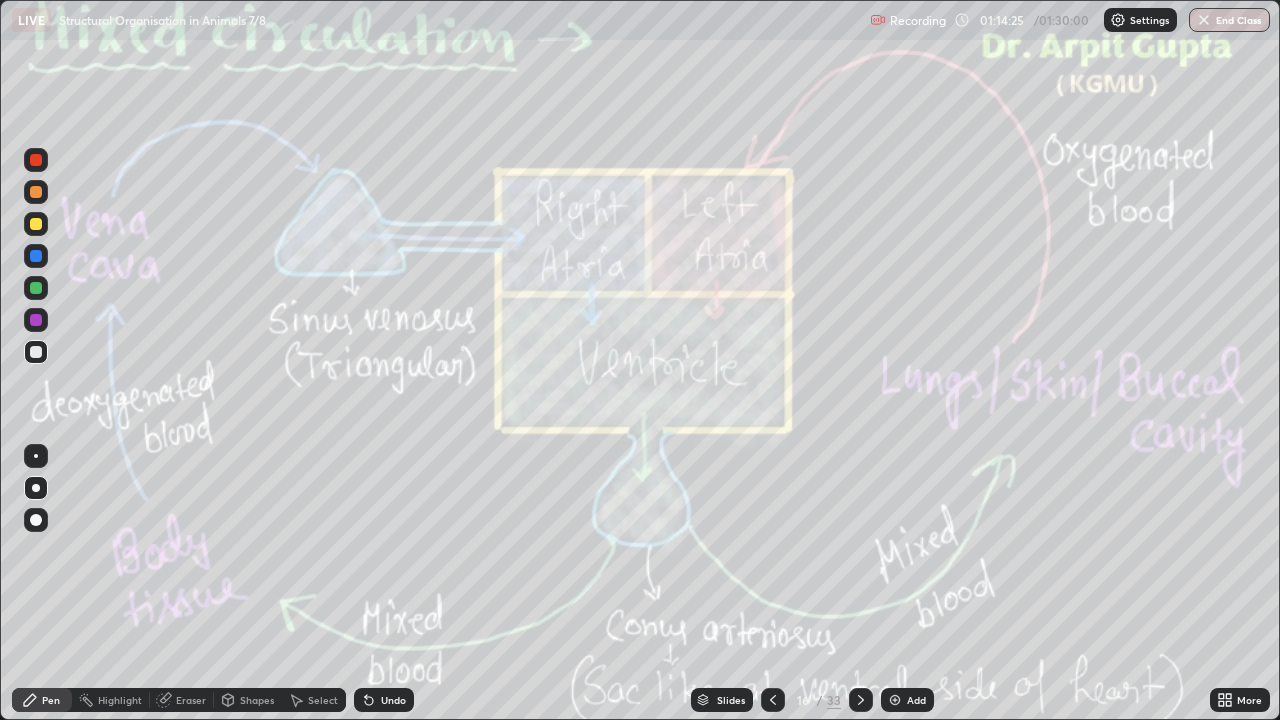 click 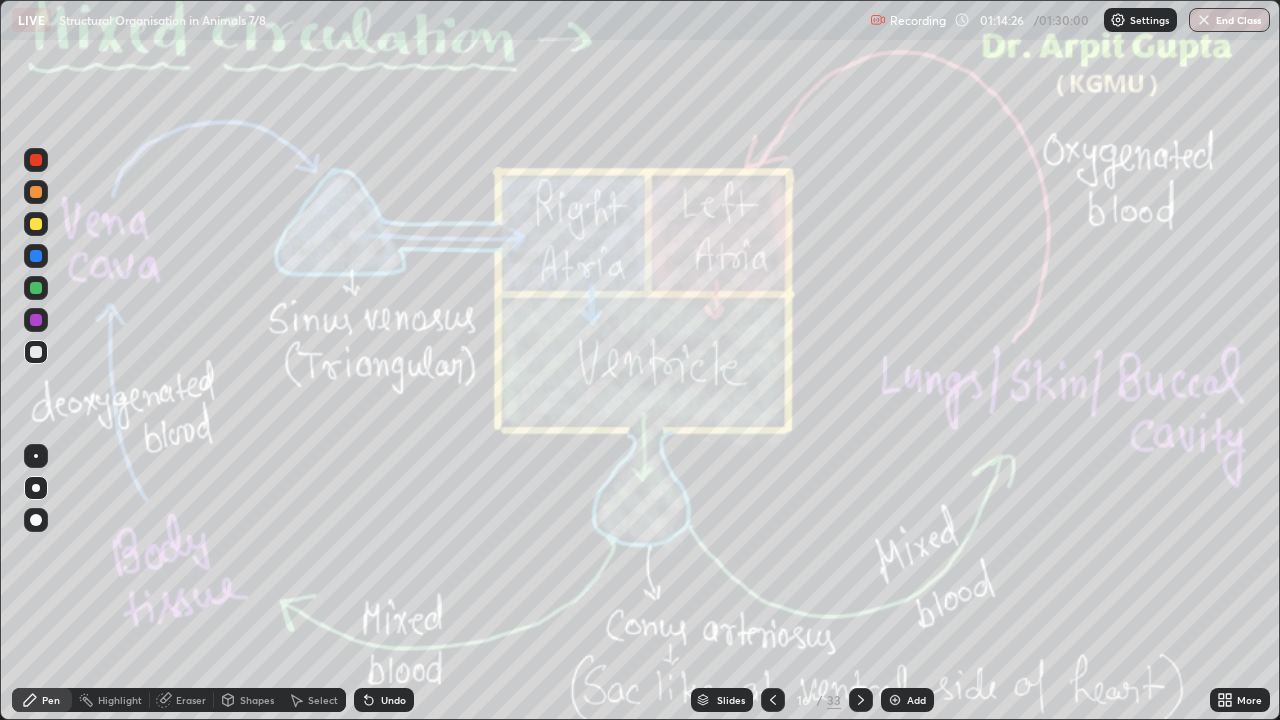 click on "Undo" at bounding box center (384, 700) 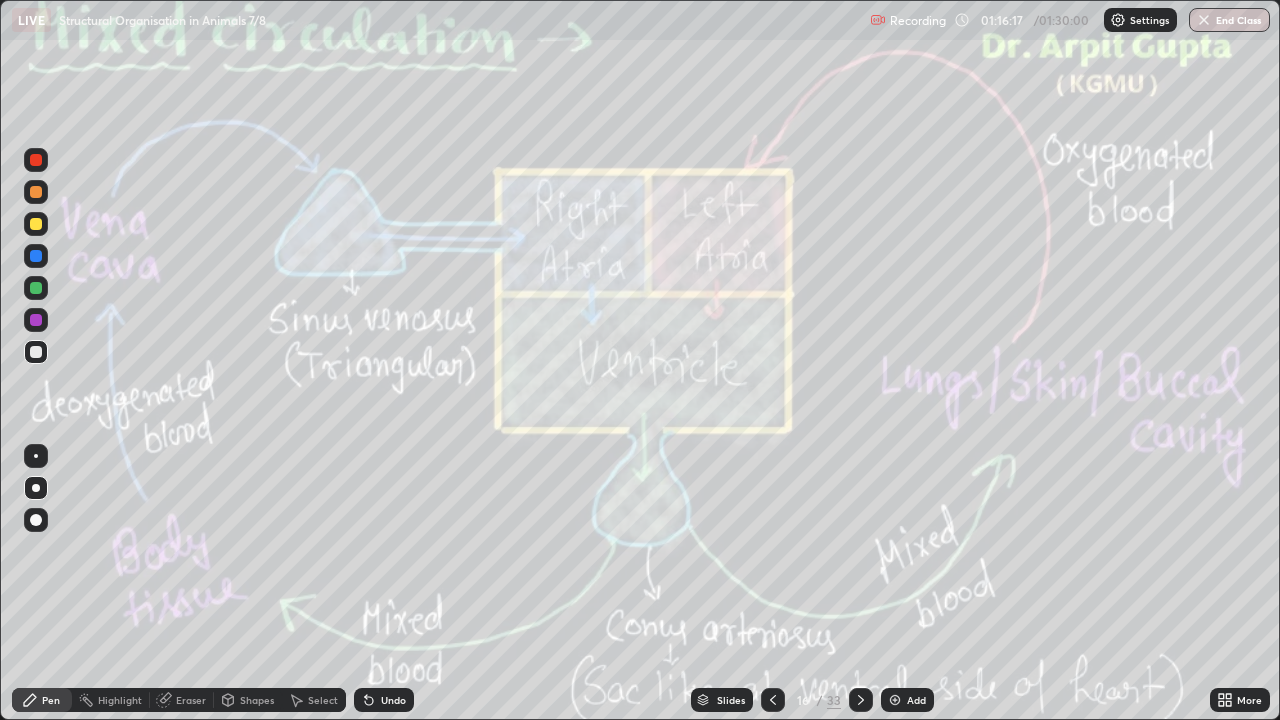 click on "Undo" at bounding box center [384, 700] 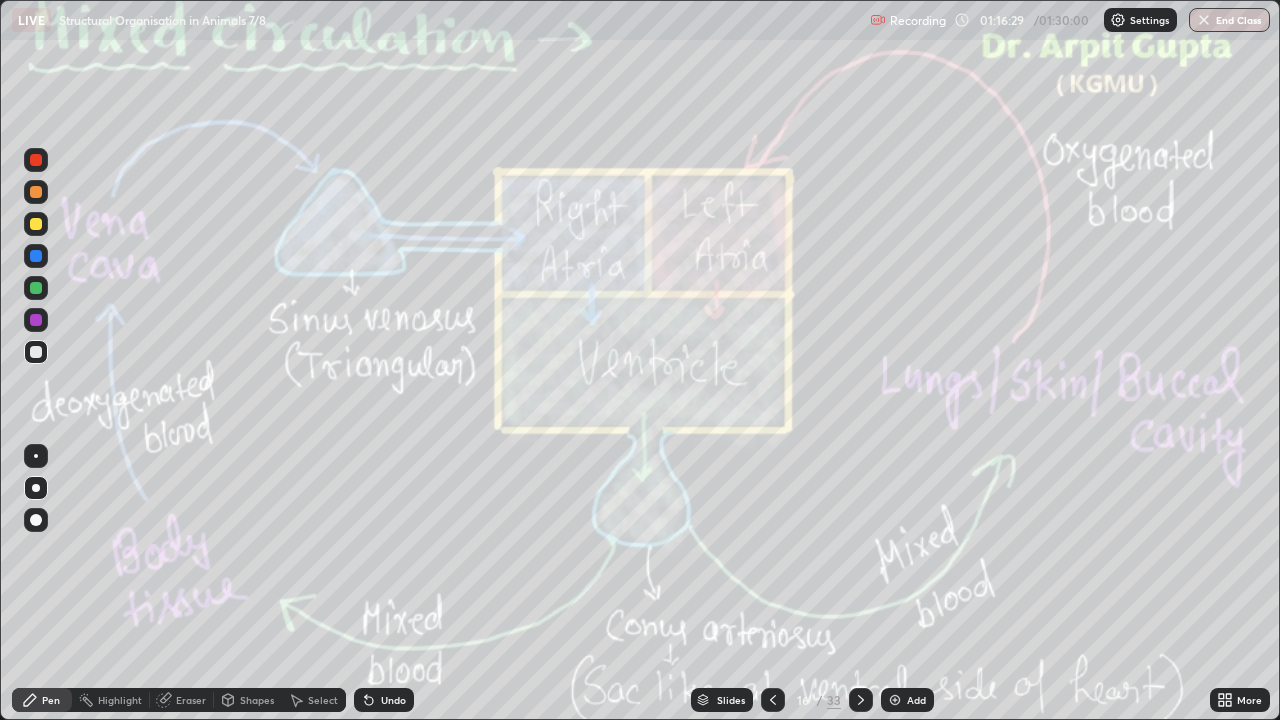 click 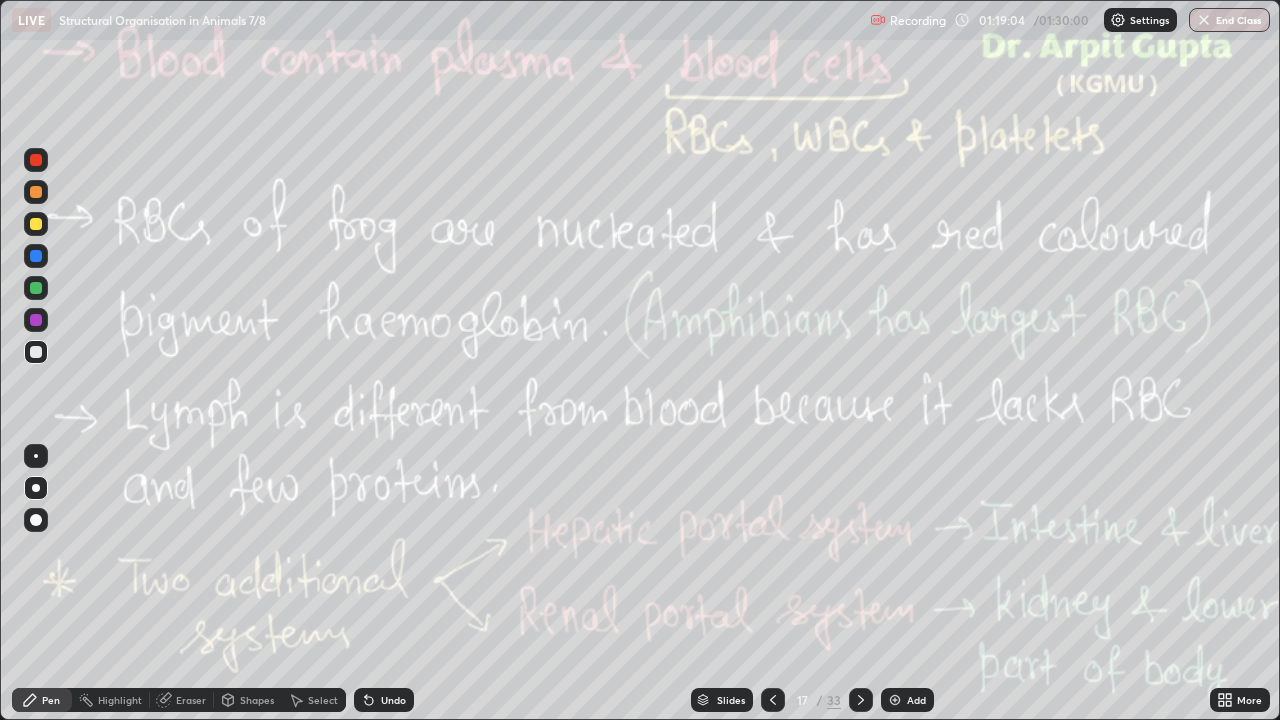 click on "Undo" at bounding box center [384, 700] 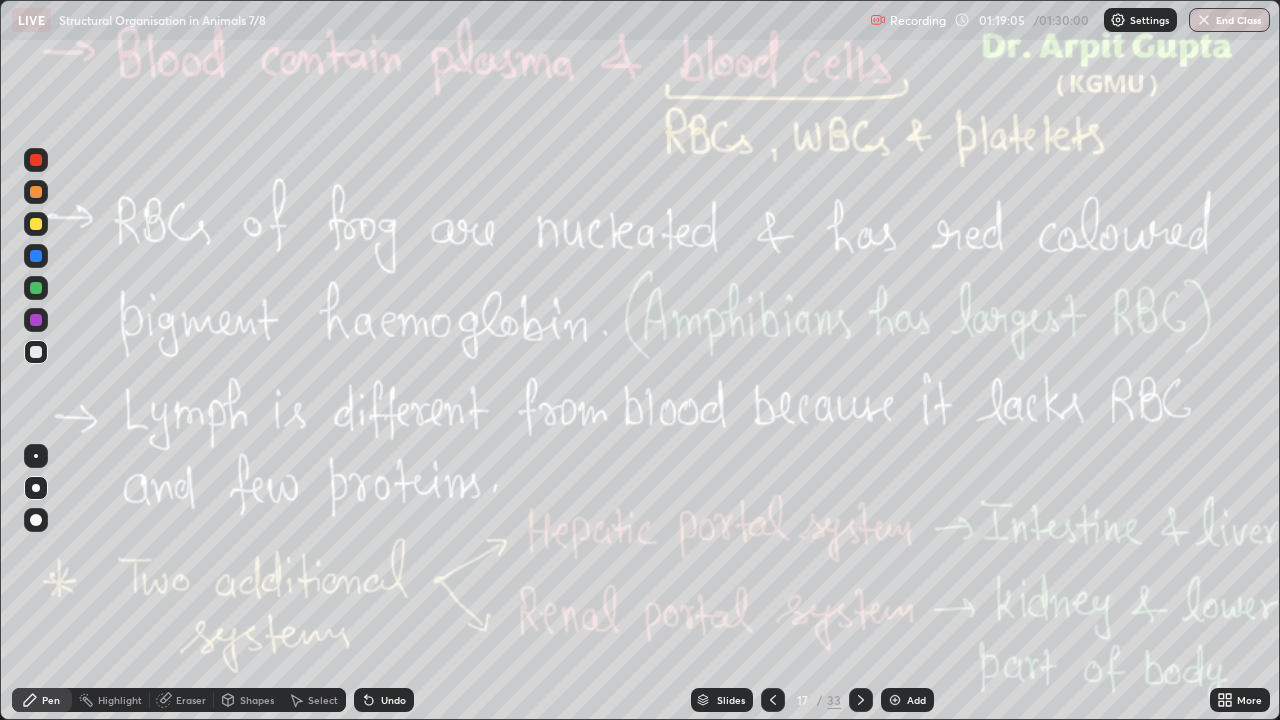 click on "Undo" at bounding box center [393, 700] 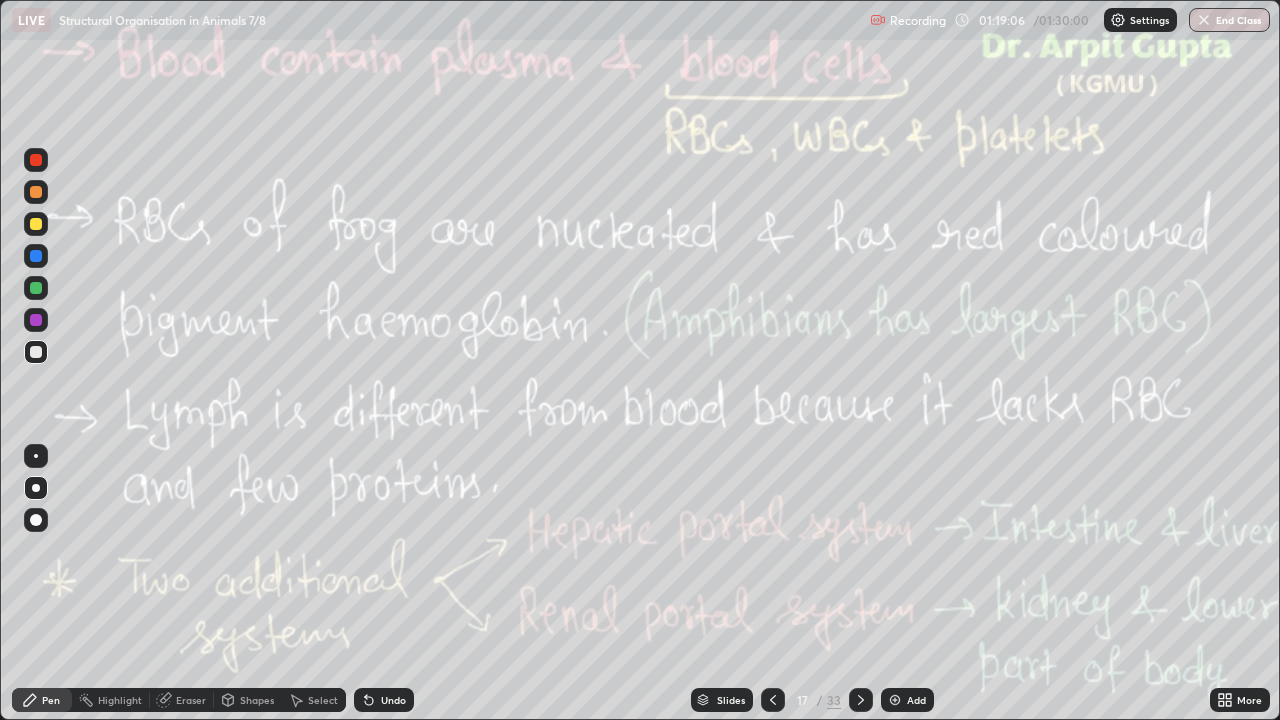 click on "Undo" at bounding box center (384, 700) 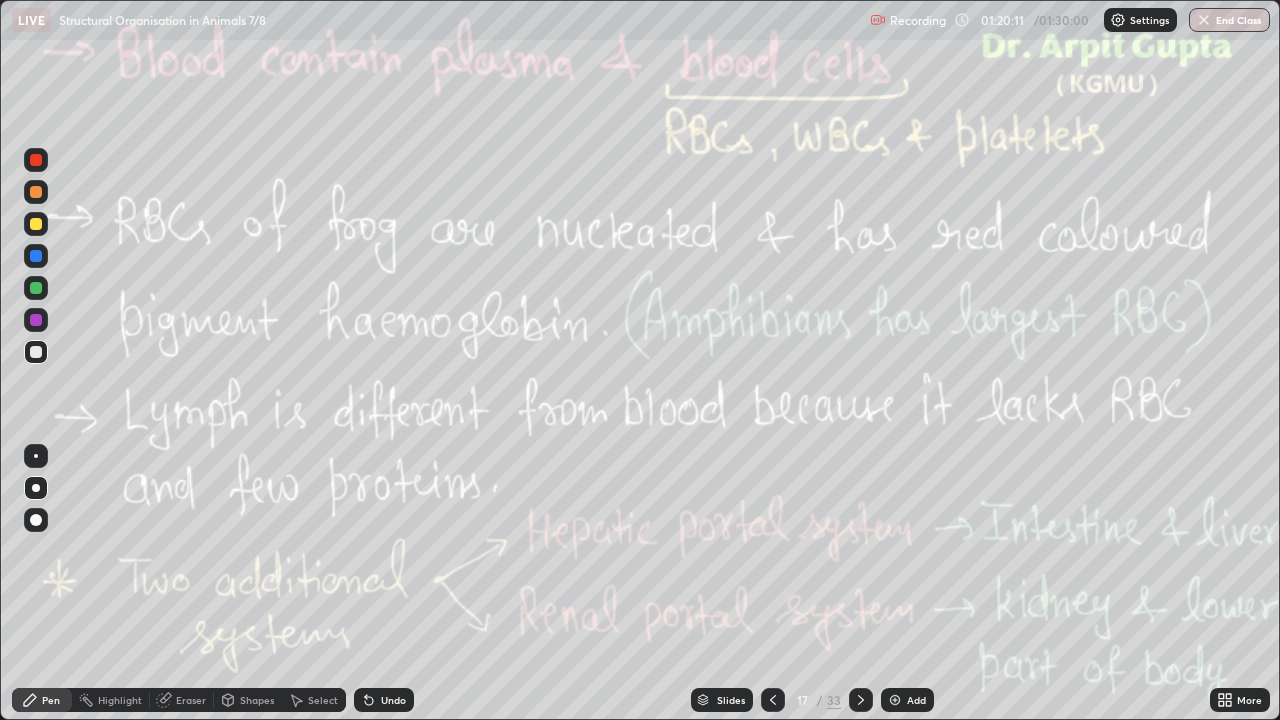 click on "Add" at bounding box center (907, 700) 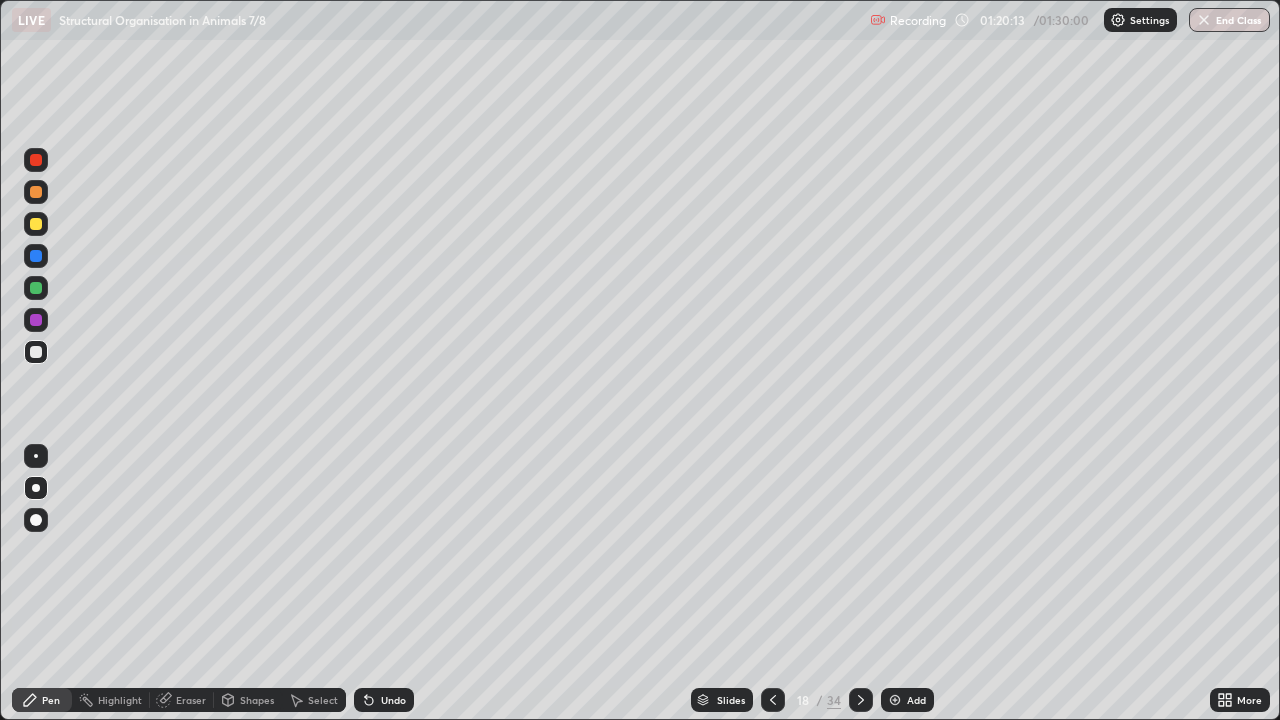 click 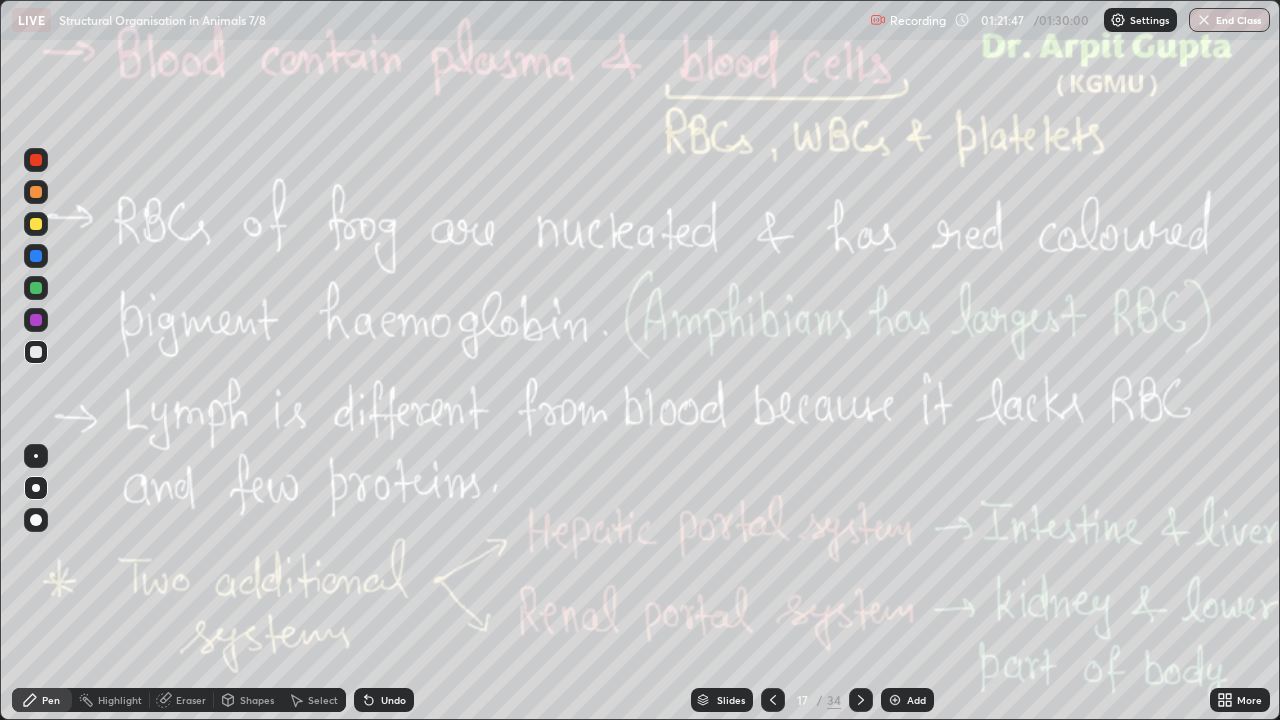 click on "Undo" at bounding box center [393, 700] 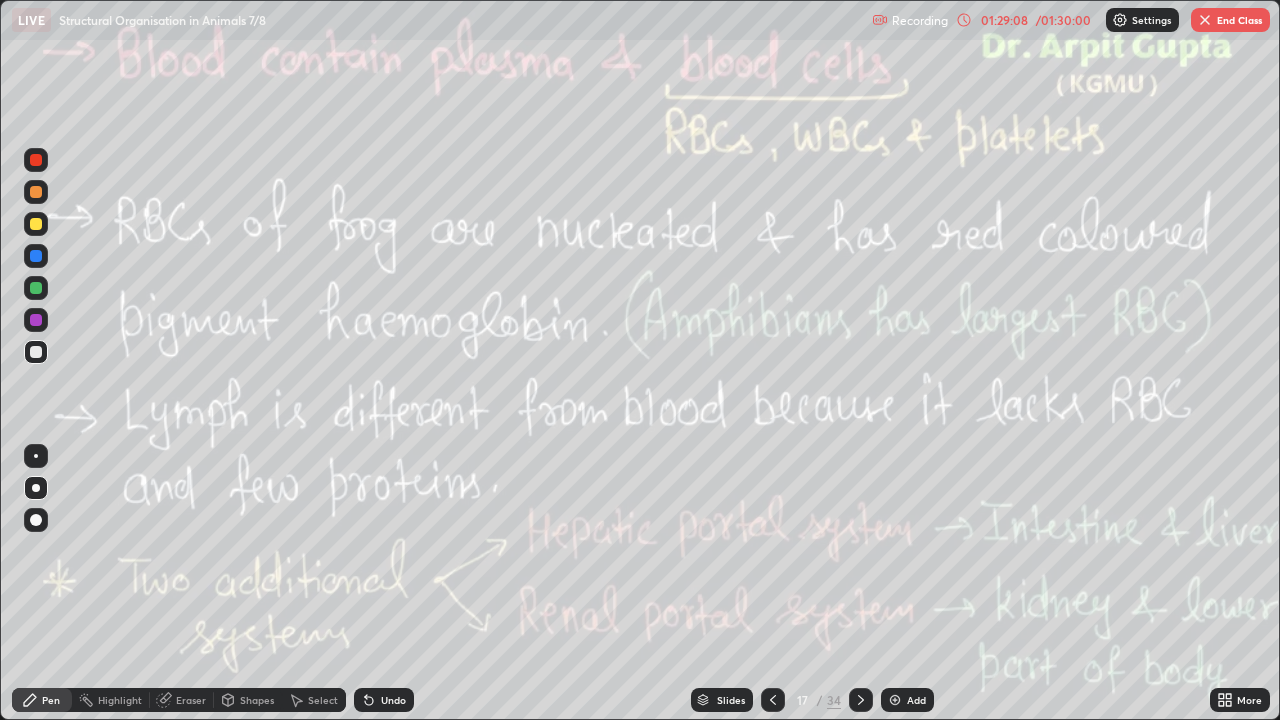 click 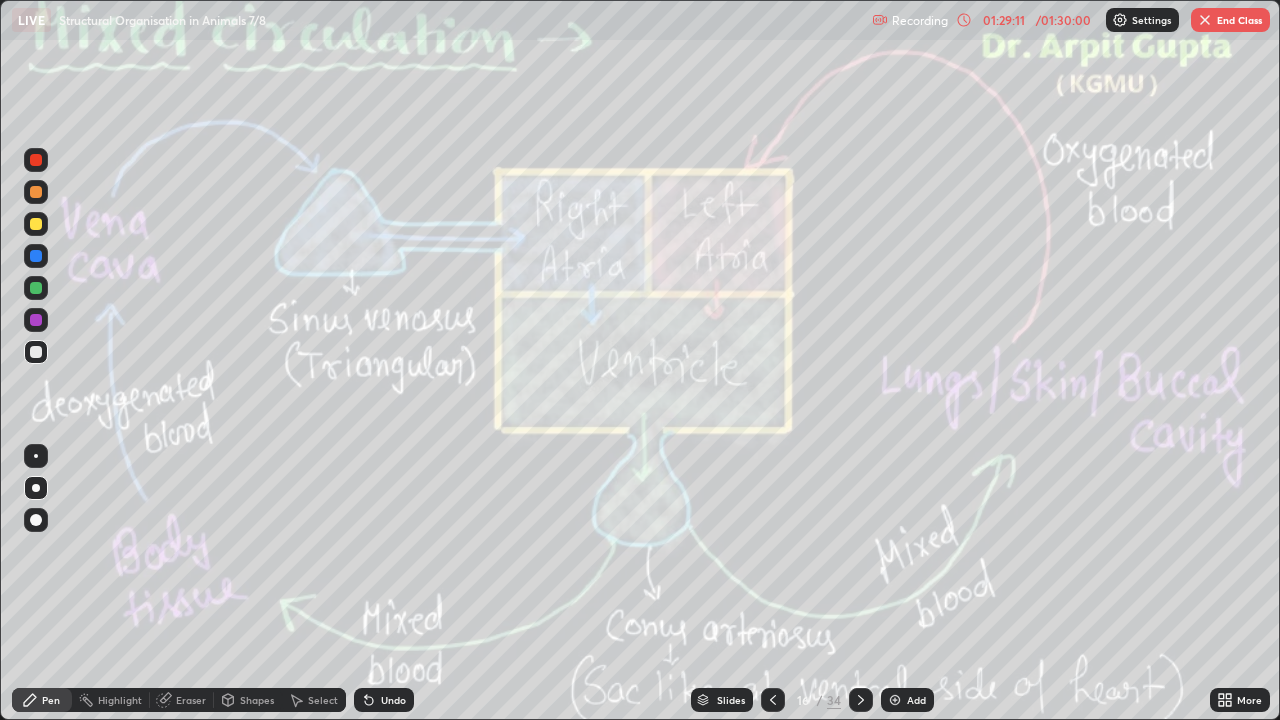 click on "End Class" at bounding box center [1230, 20] 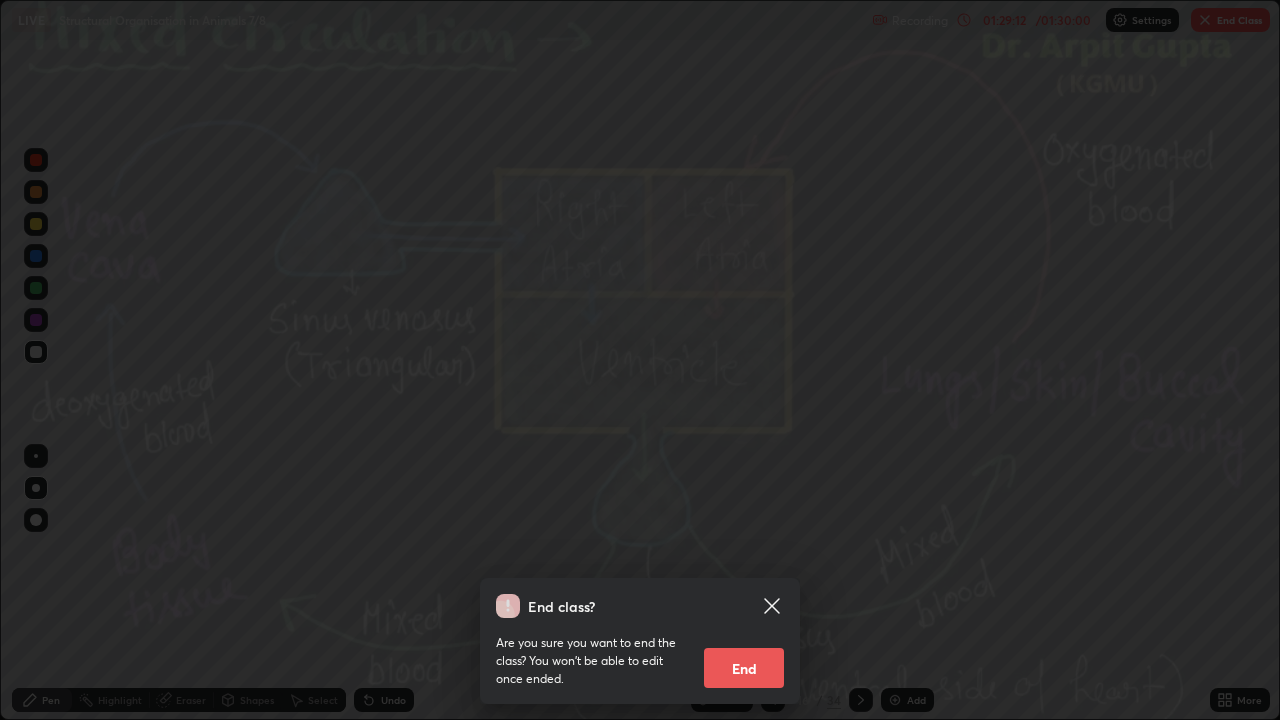 click on "End" at bounding box center (744, 668) 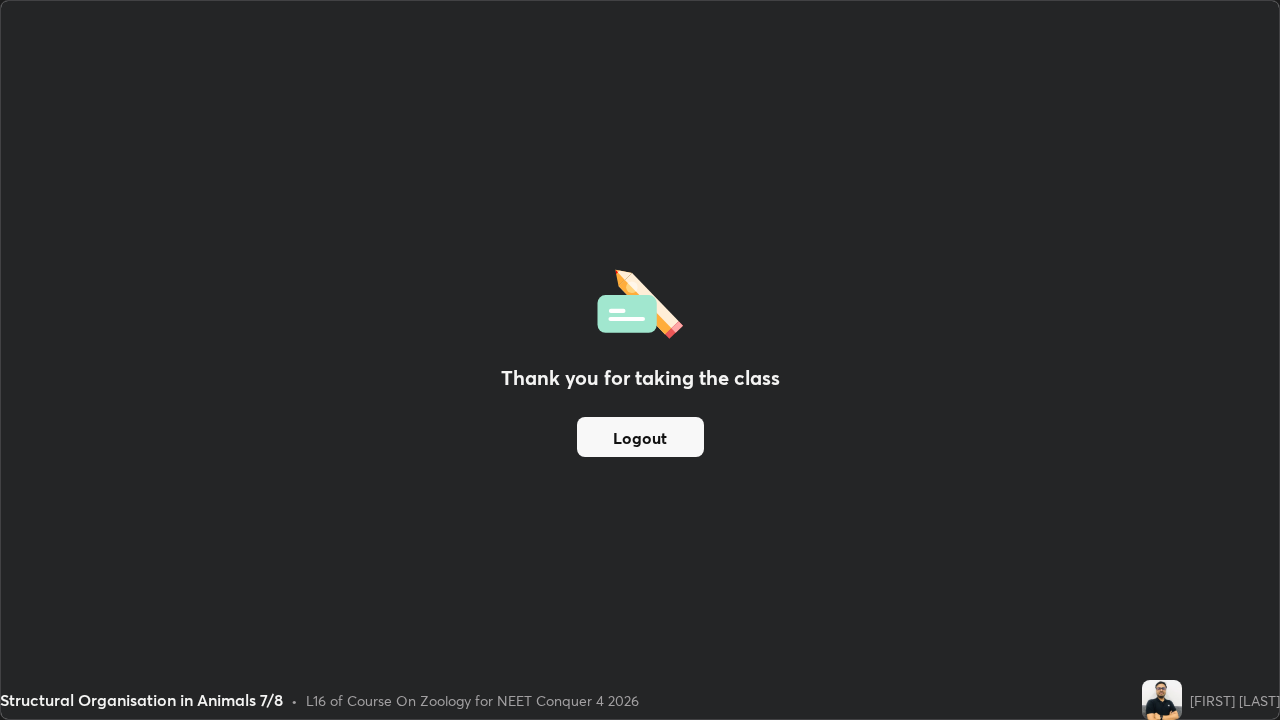 click on "Thank you for taking the class Logout" at bounding box center [640, 360] 